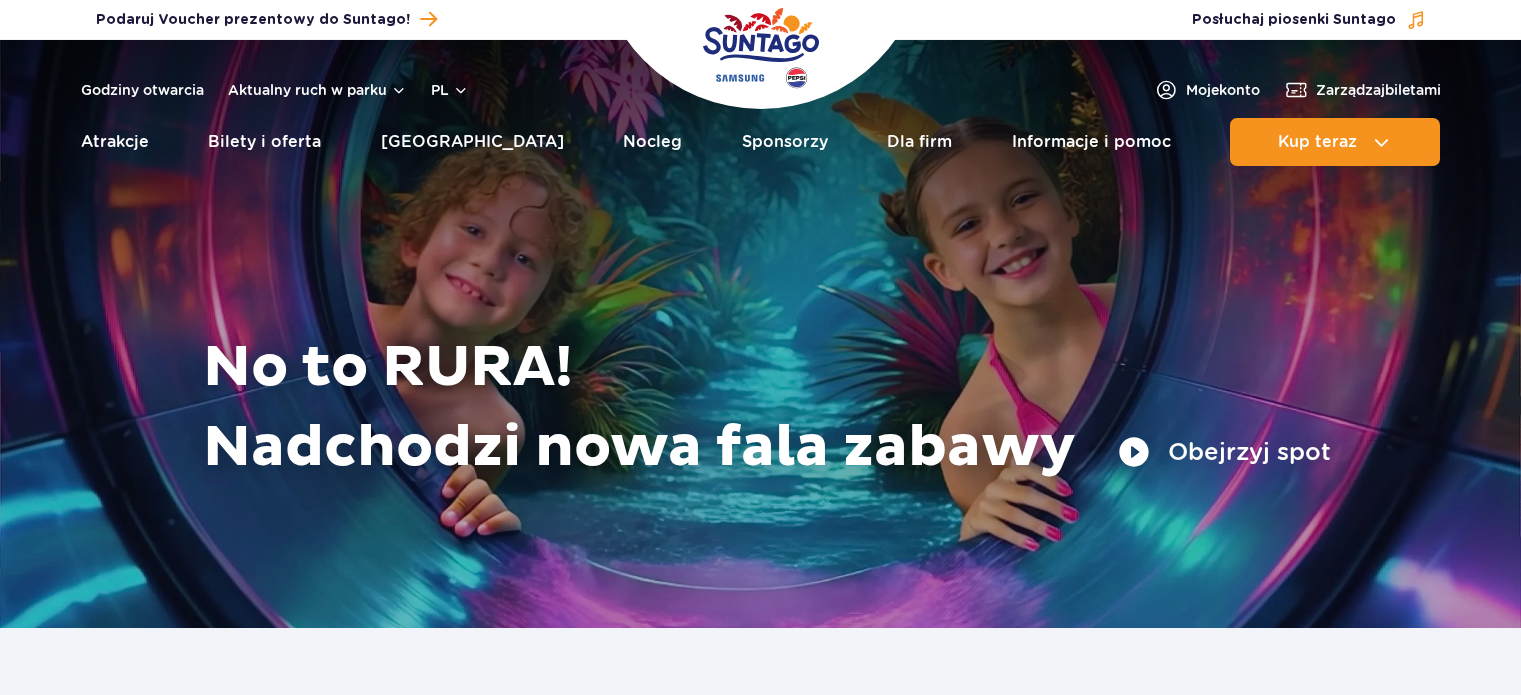 scroll, scrollTop: 0, scrollLeft: 0, axis: both 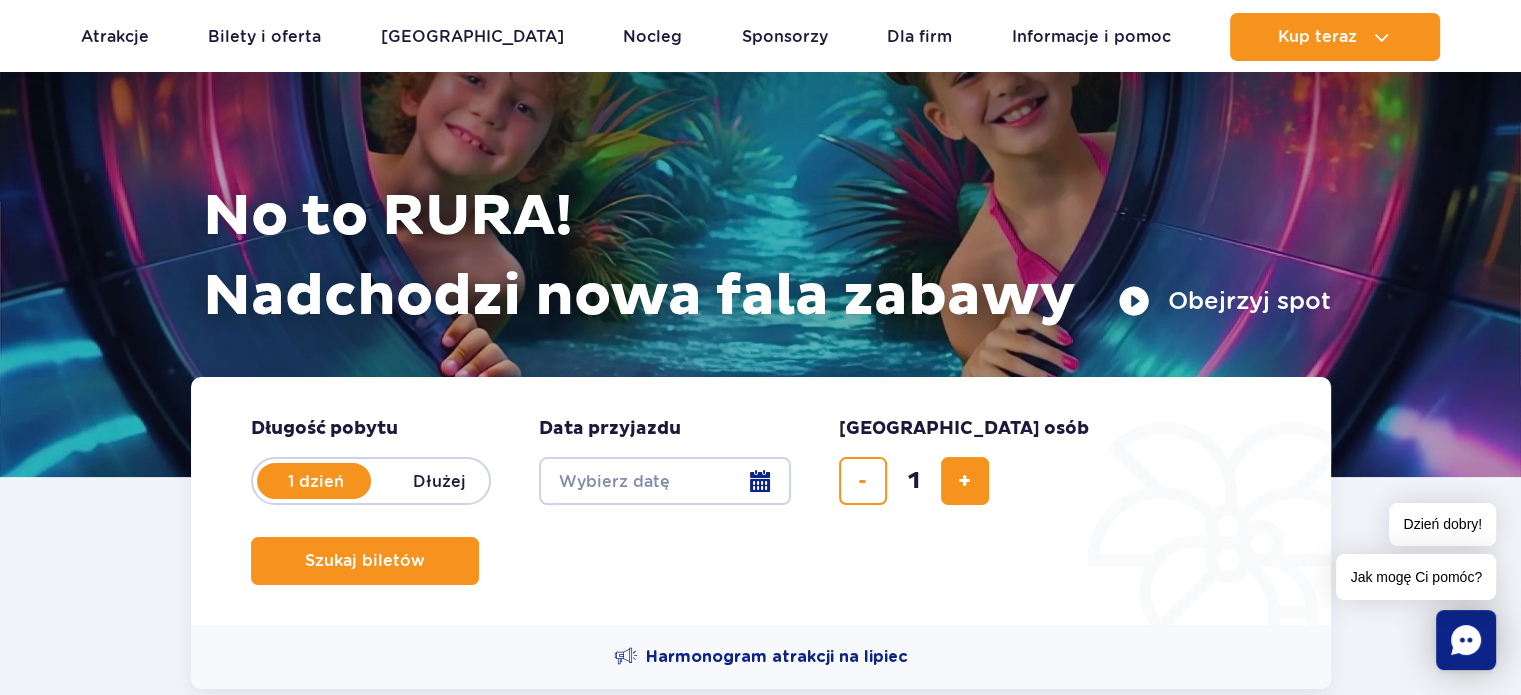click on "Date from" at bounding box center [665, 481] 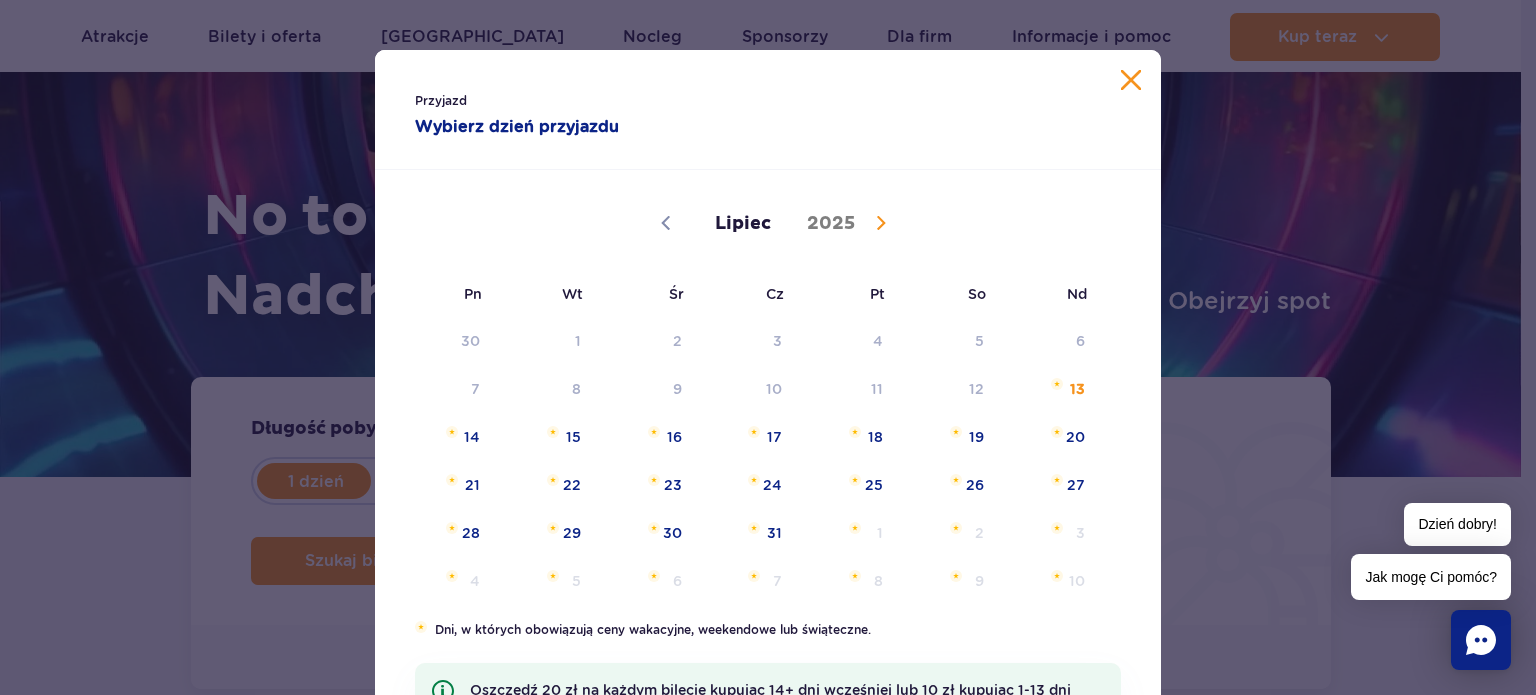 click at bounding box center [1131, 80] 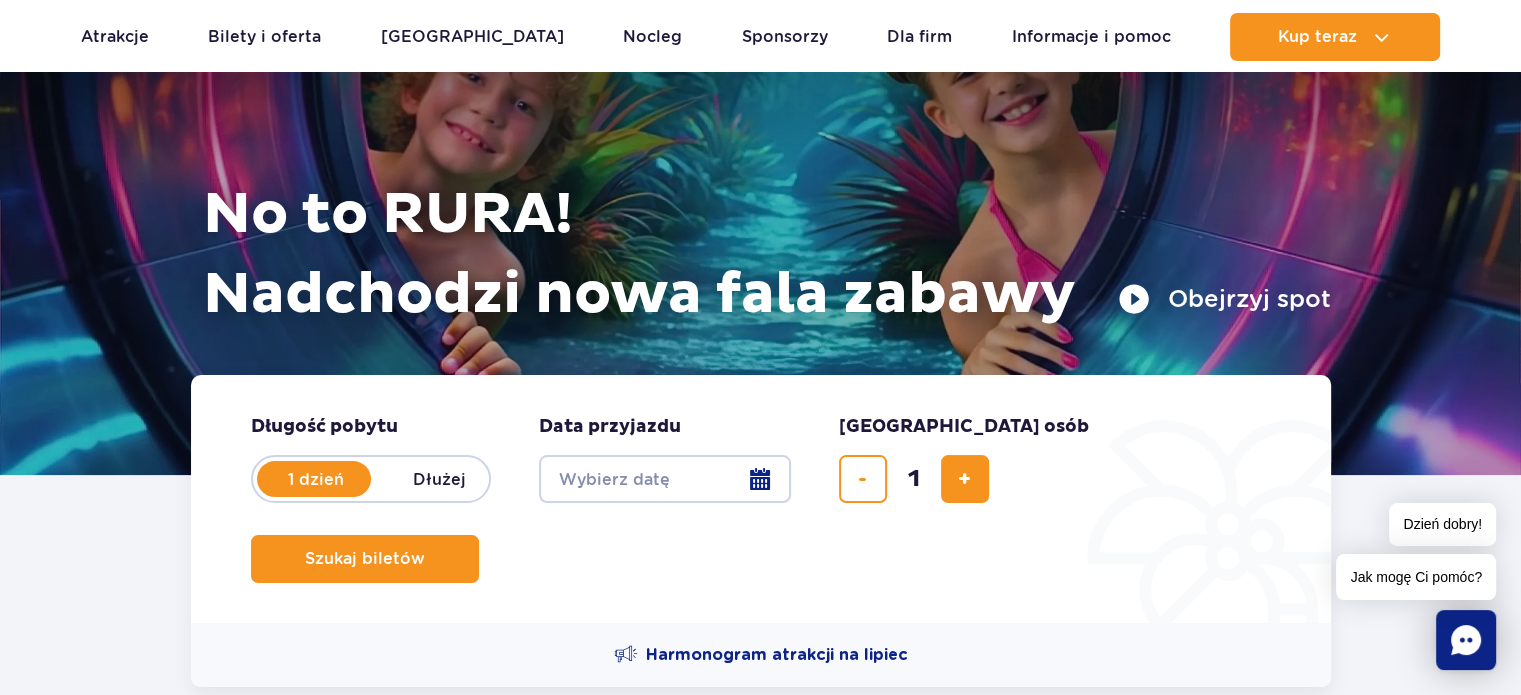 scroll, scrollTop: 0, scrollLeft: 0, axis: both 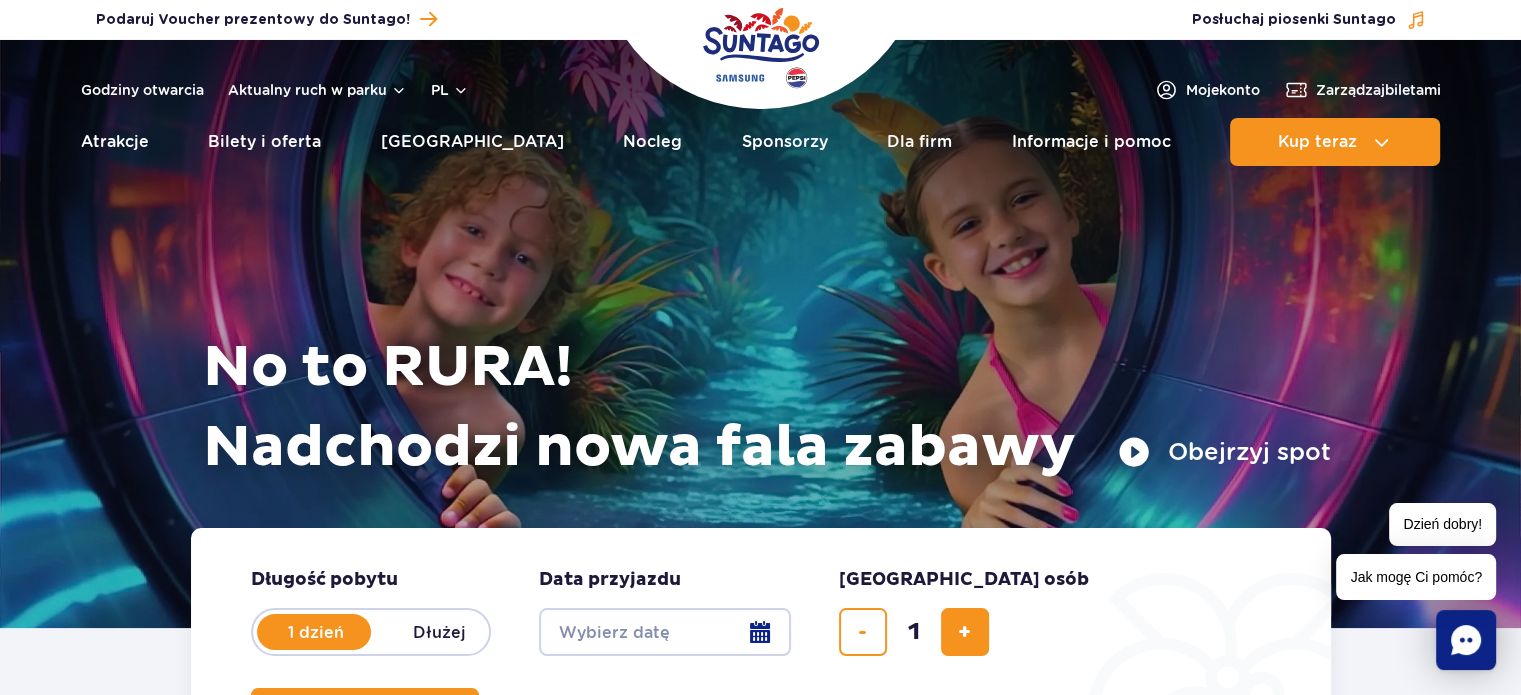 click on "Obejrzyj spot" at bounding box center (1224, 452) 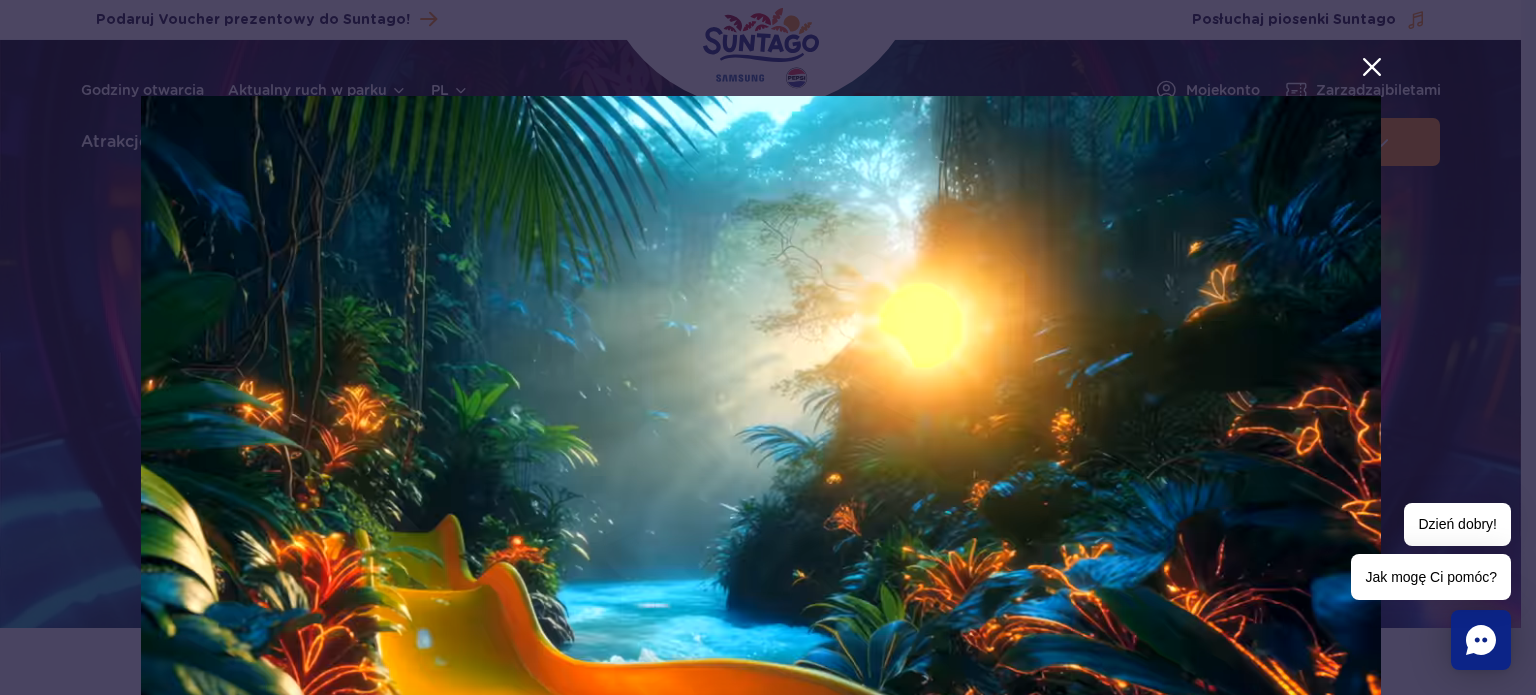 click at bounding box center (1372, 67) 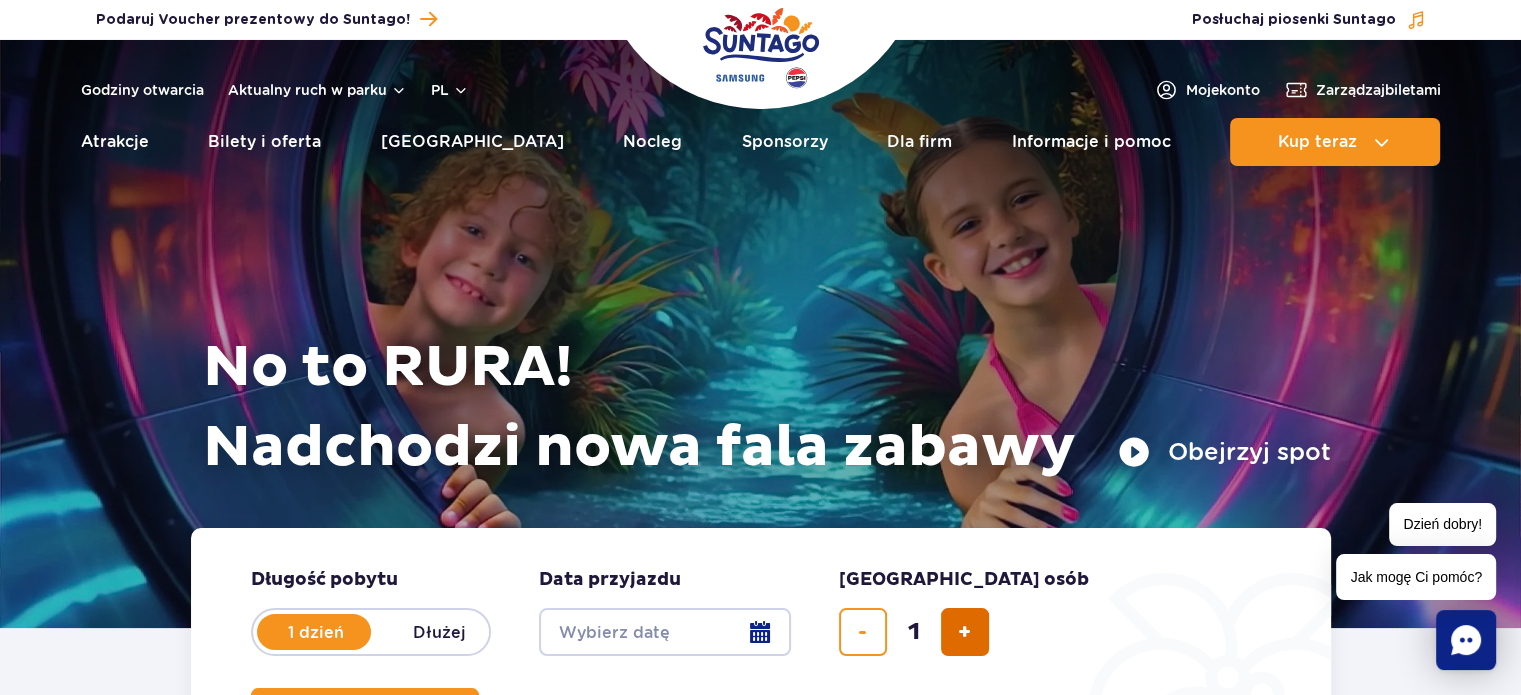 click at bounding box center [965, 632] 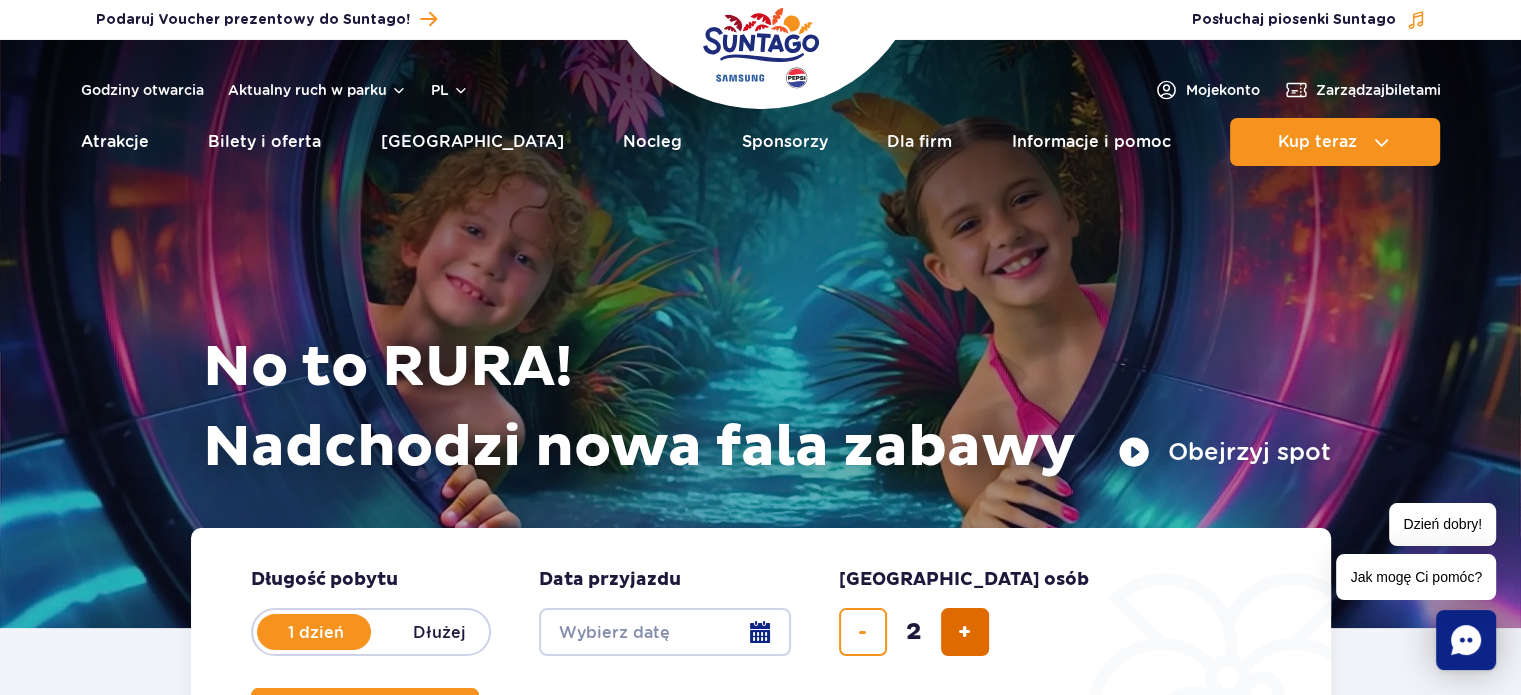 click at bounding box center [965, 632] 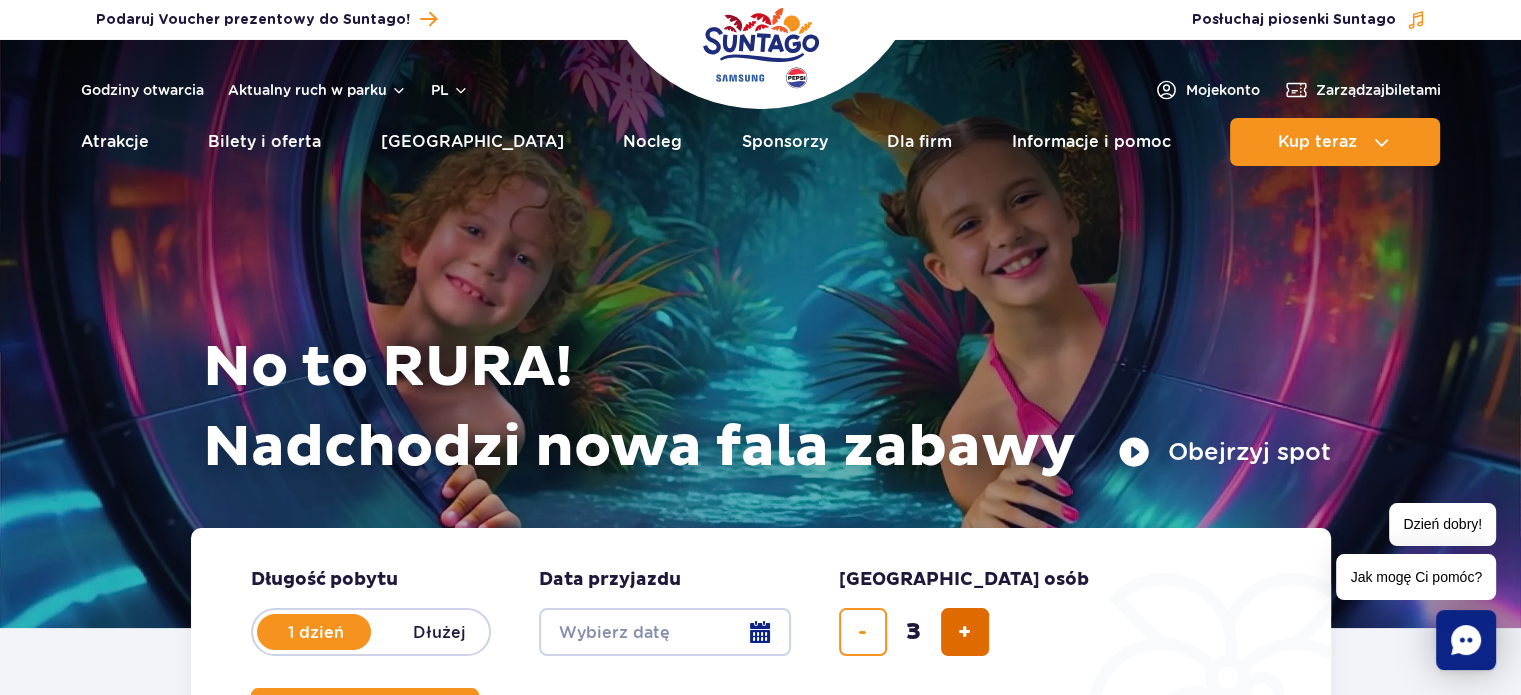 click at bounding box center [965, 632] 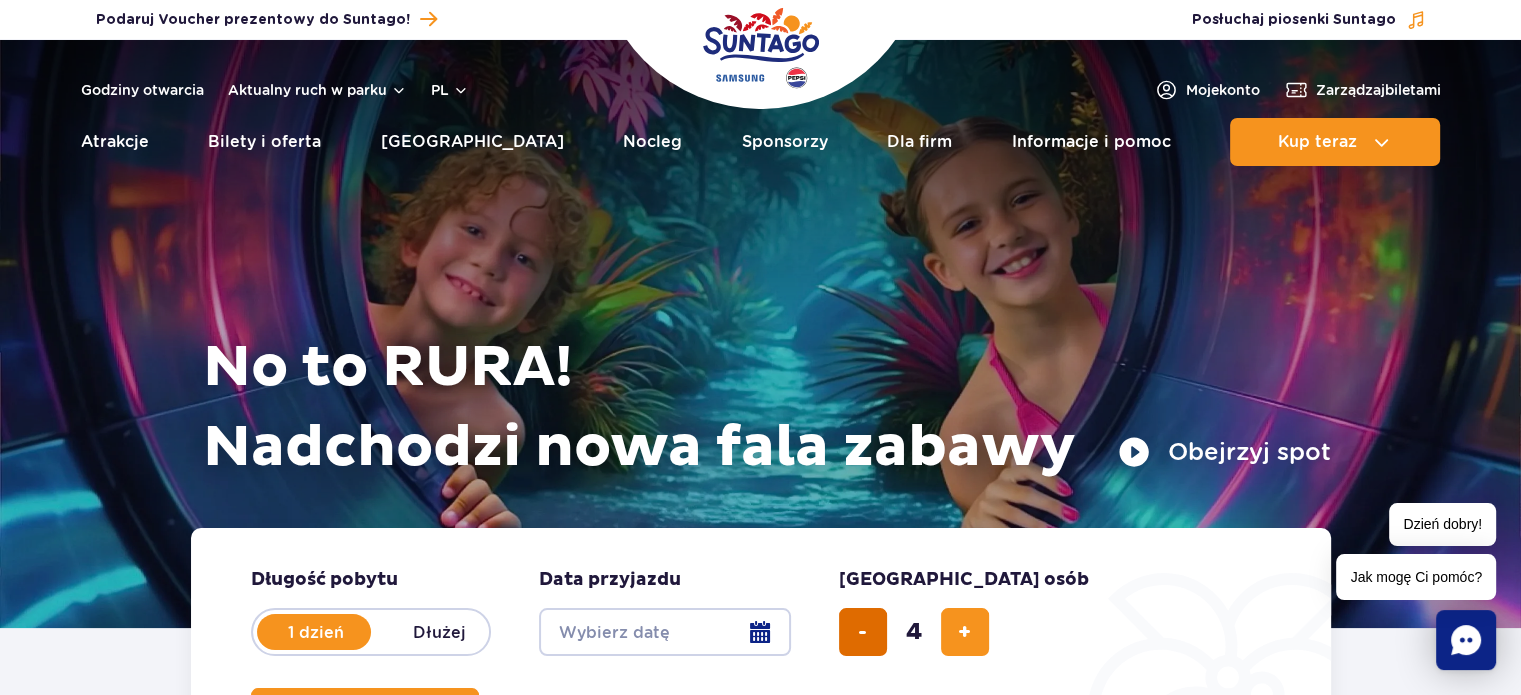 click at bounding box center (863, 632) 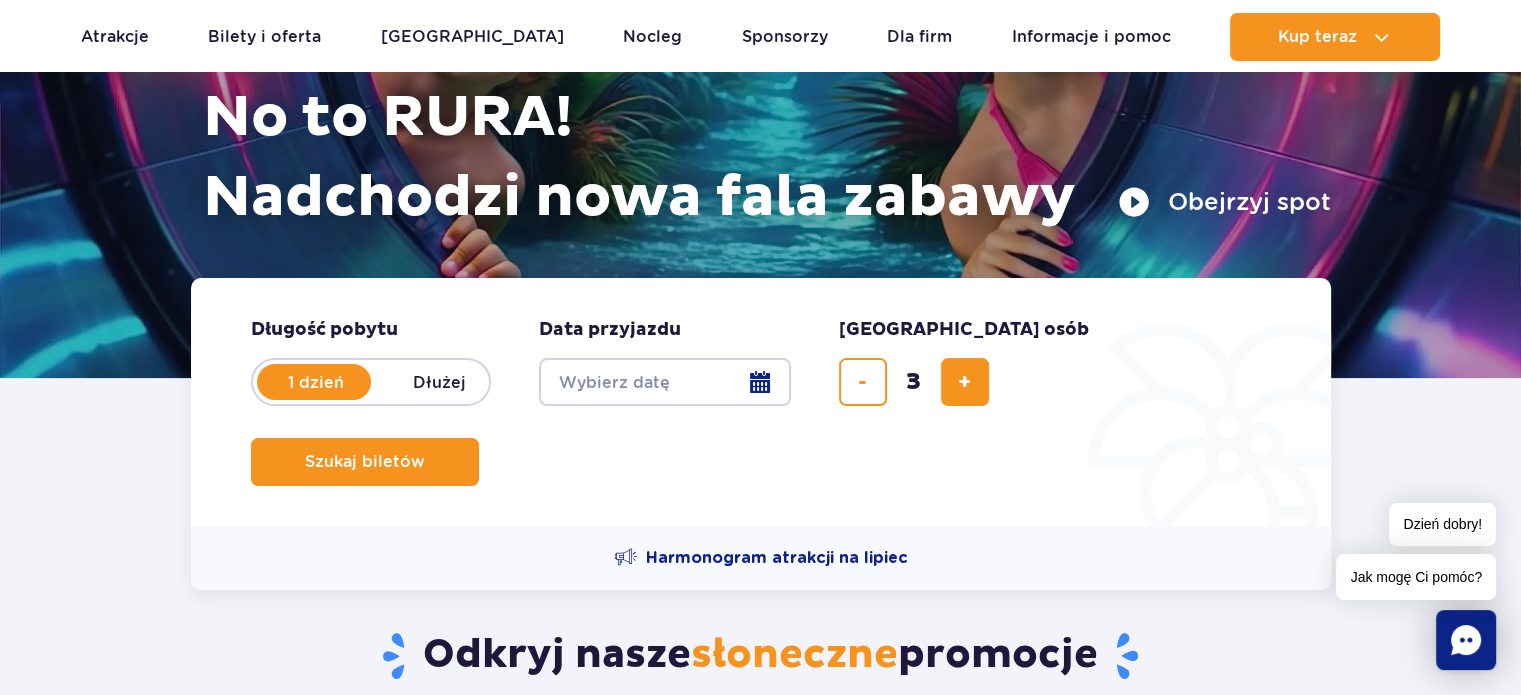 scroll, scrollTop: 200, scrollLeft: 0, axis: vertical 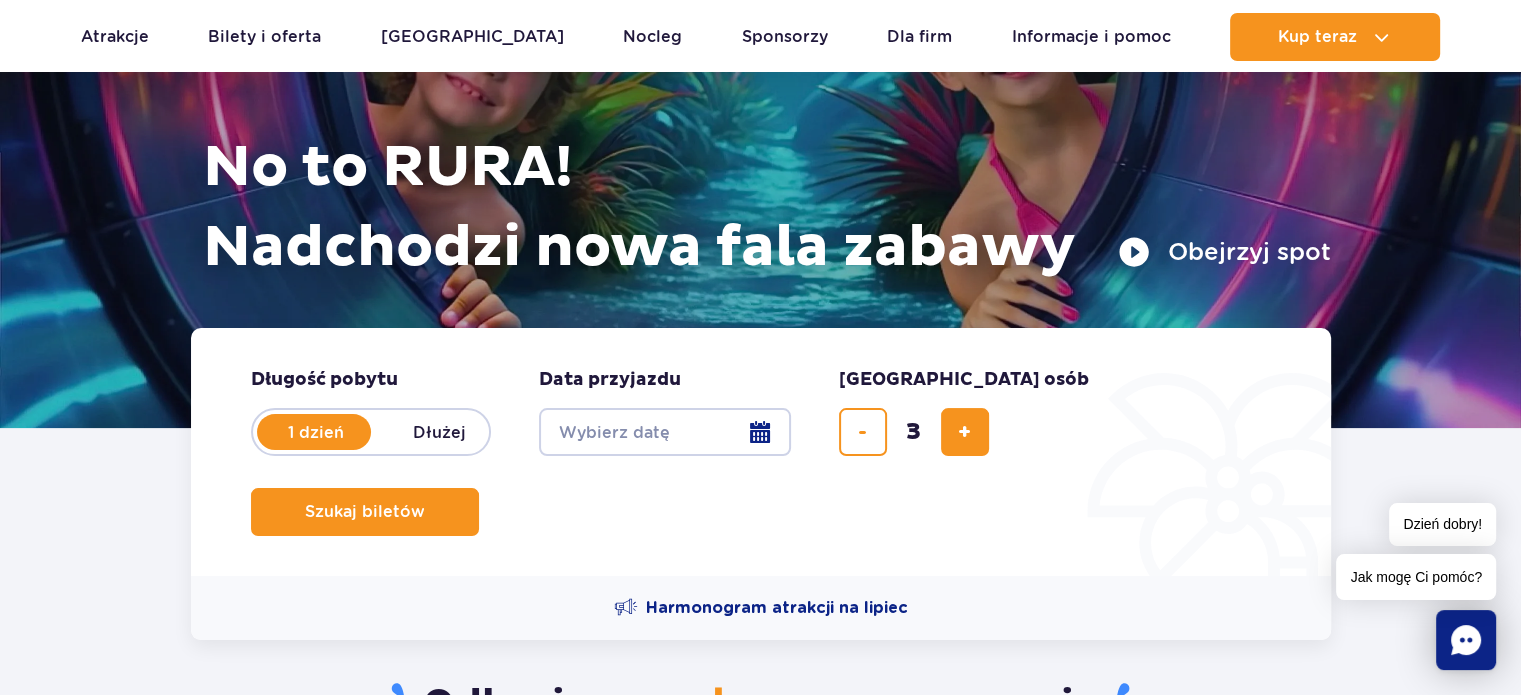 click on "Date from" at bounding box center (665, 432) 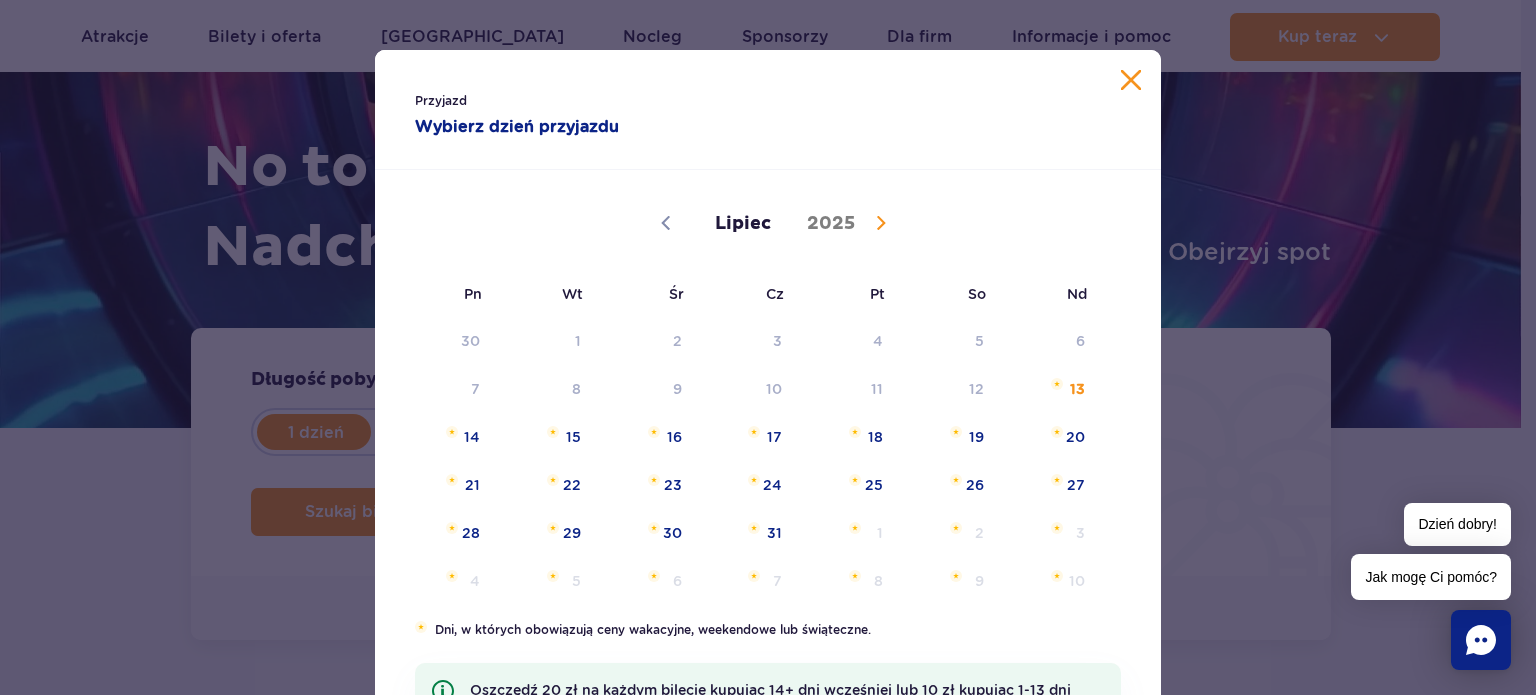 click at bounding box center [876, 225] 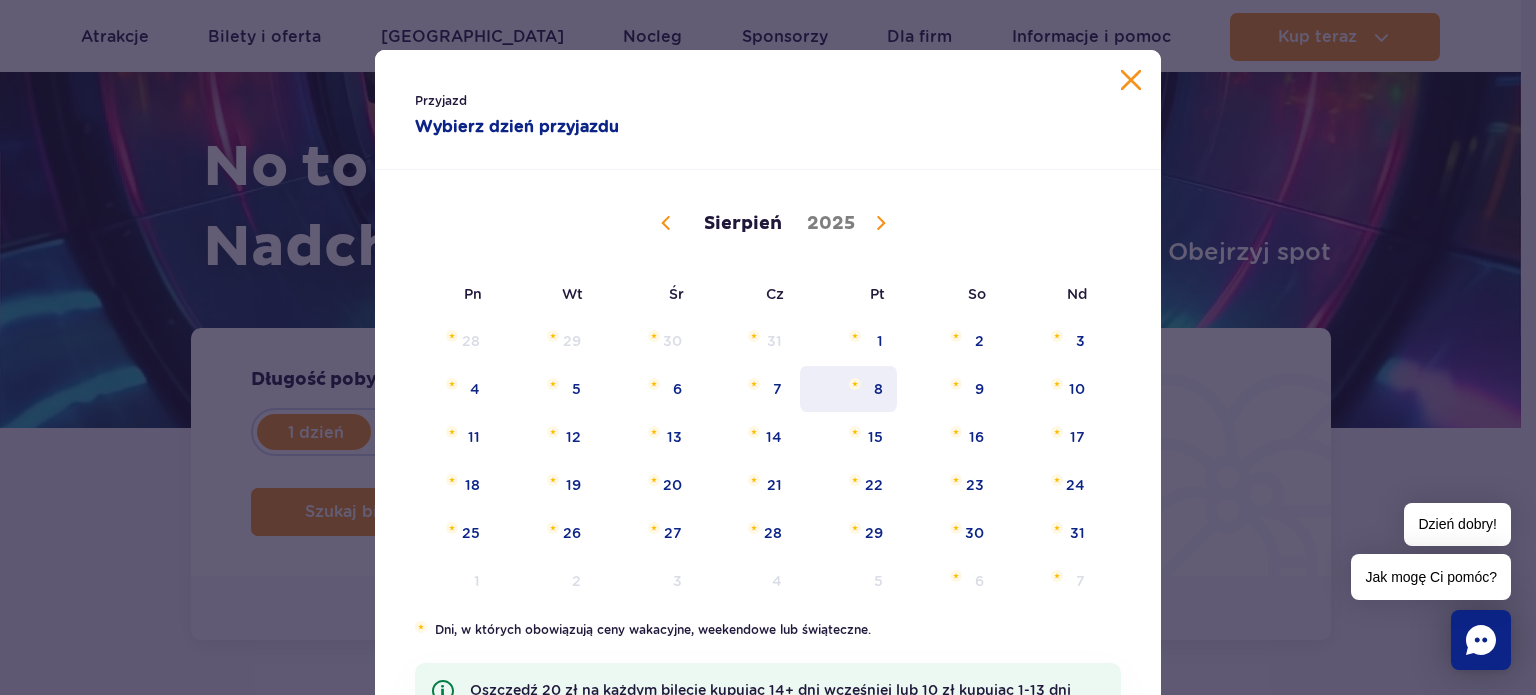 click on "8" at bounding box center [848, 389] 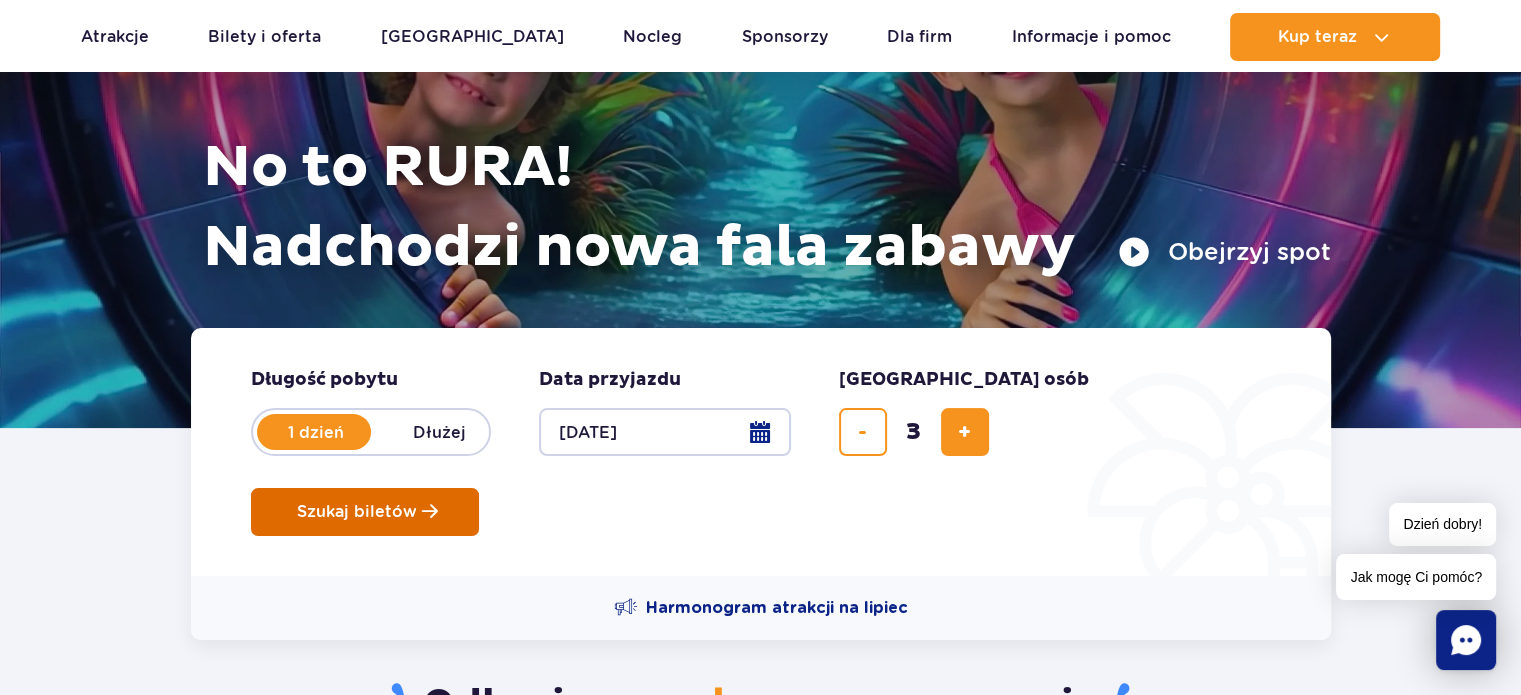 click on "Szukaj biletów" at bounding box center [357, 512] 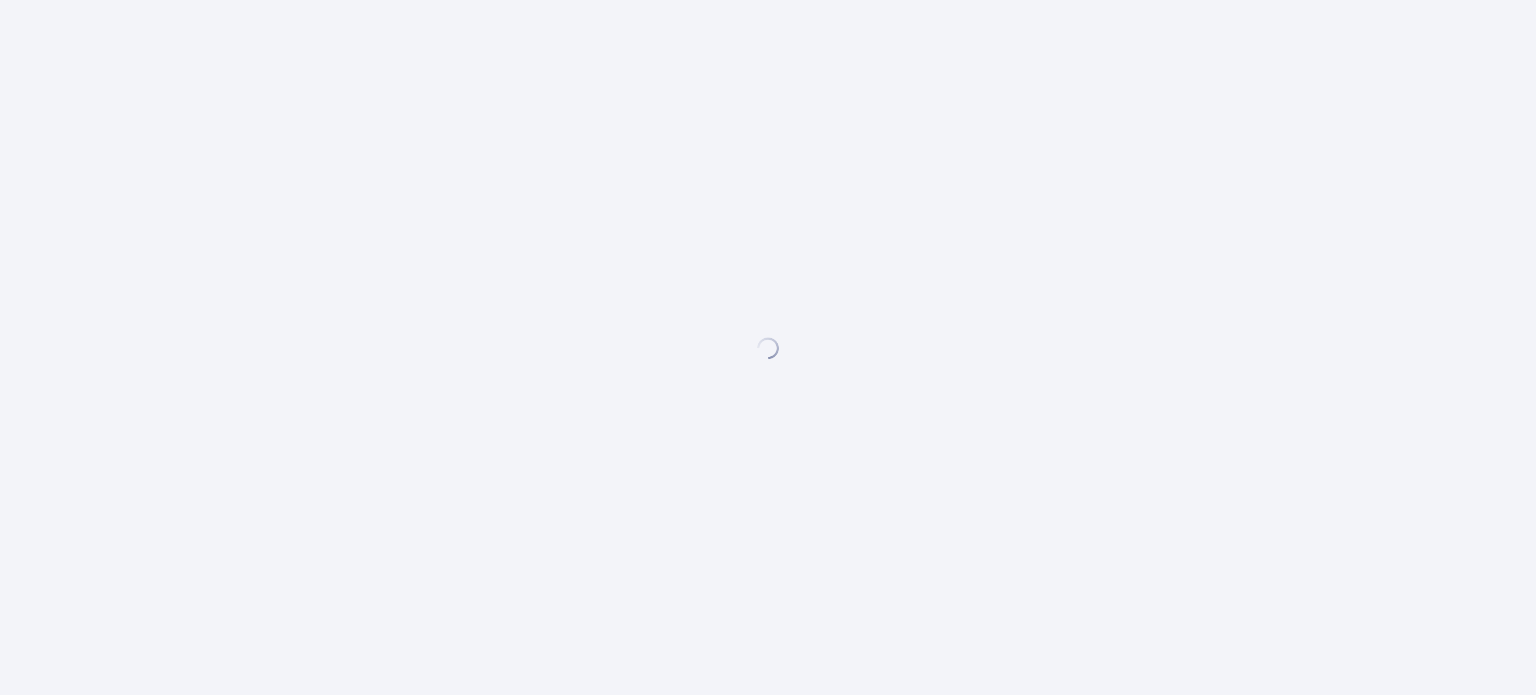 scroll, scrollTop: 0, scrollLeft: 0, axis: both 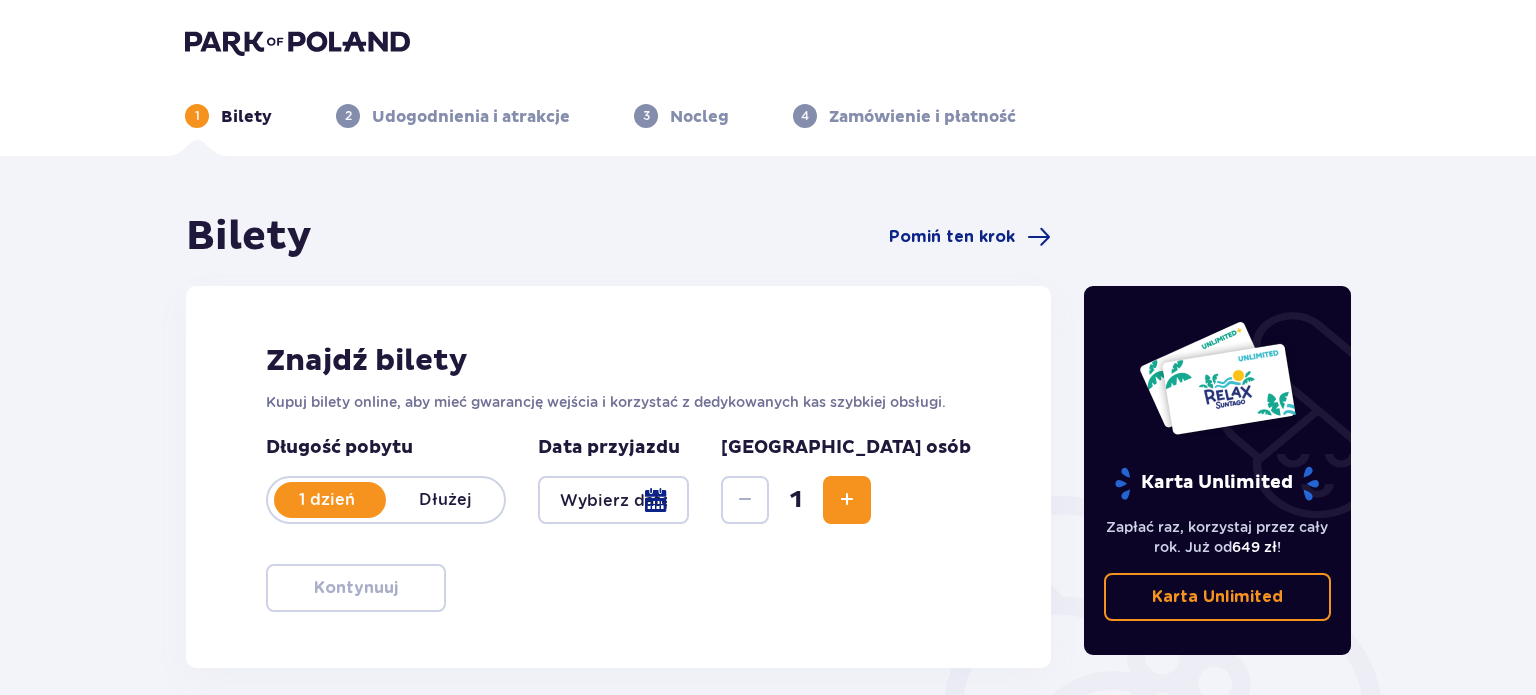 type on "[DATE]" 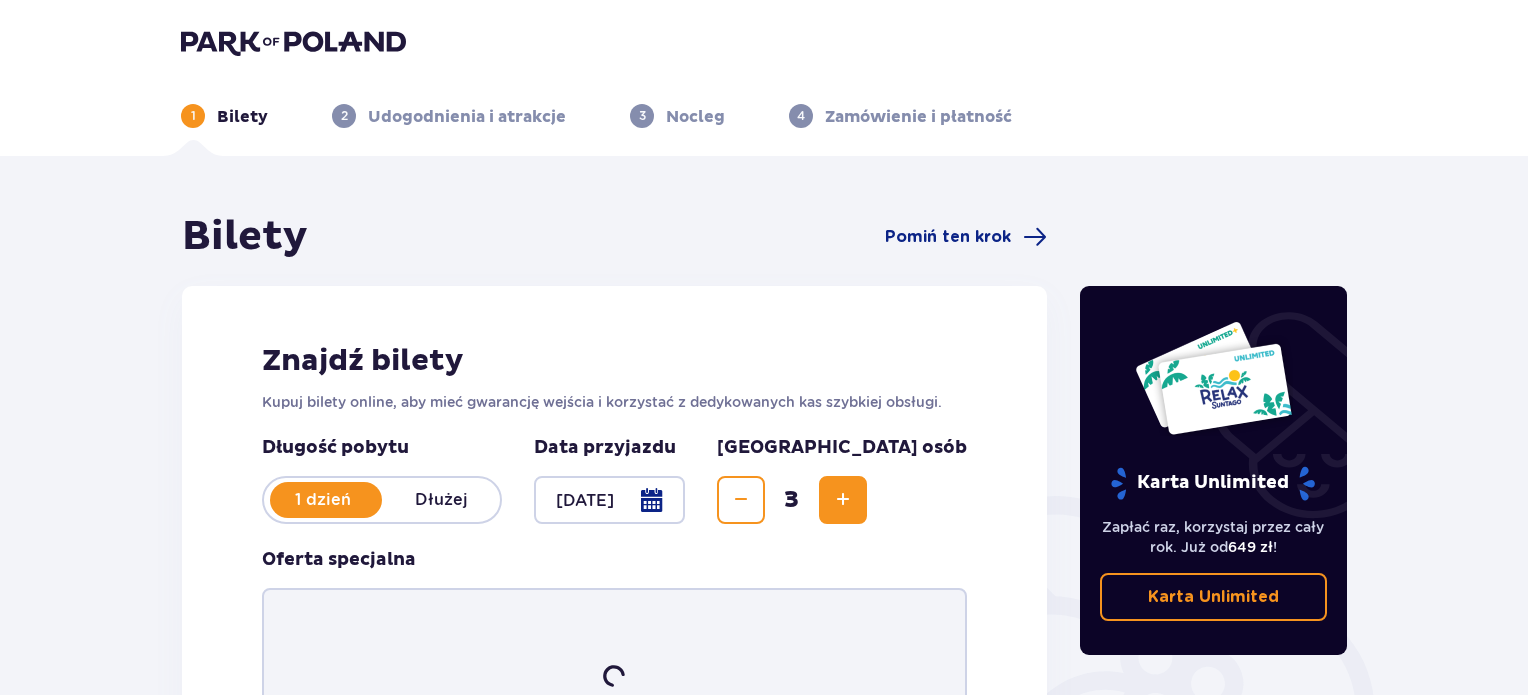scroll, scrollTop: 0, scrollLeft: 0, axis: both 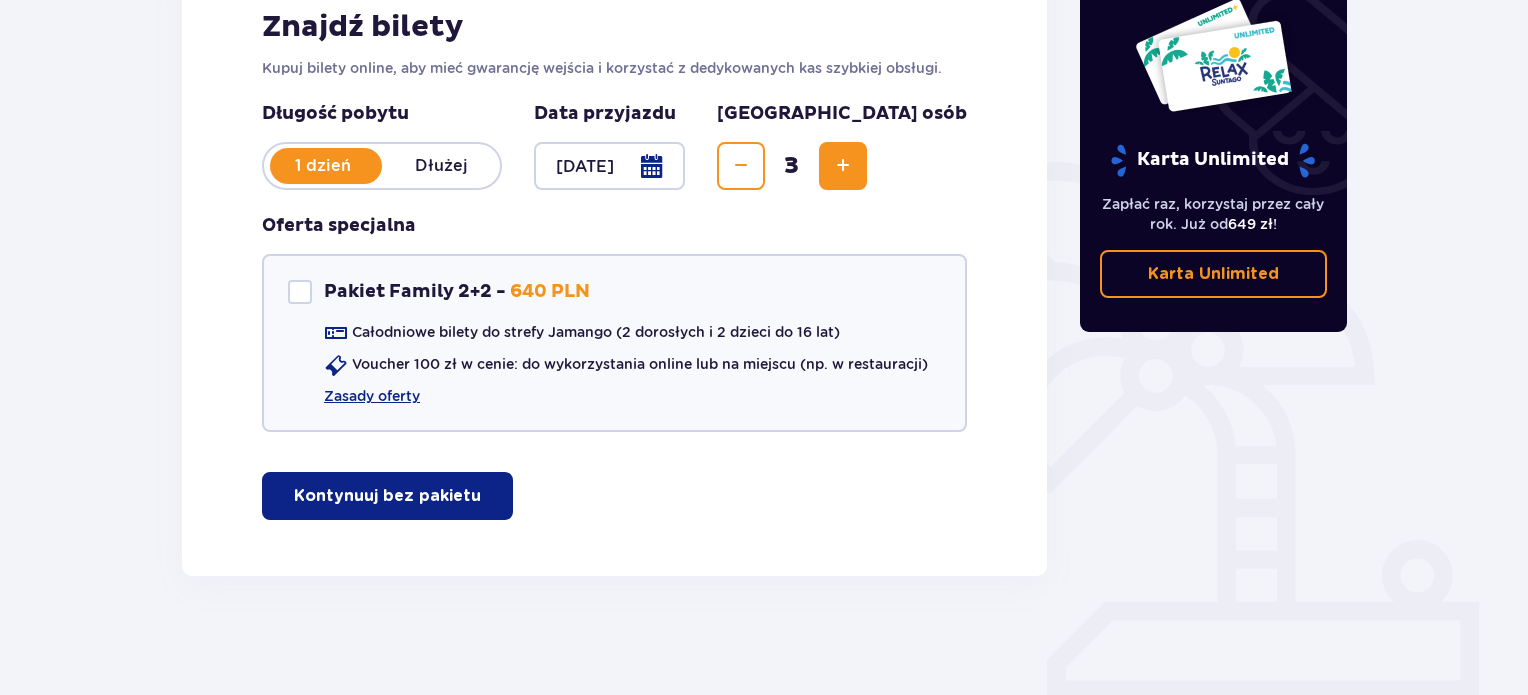 click on "Kontynuuj bez pakietu" at bounding box center [387, 496] 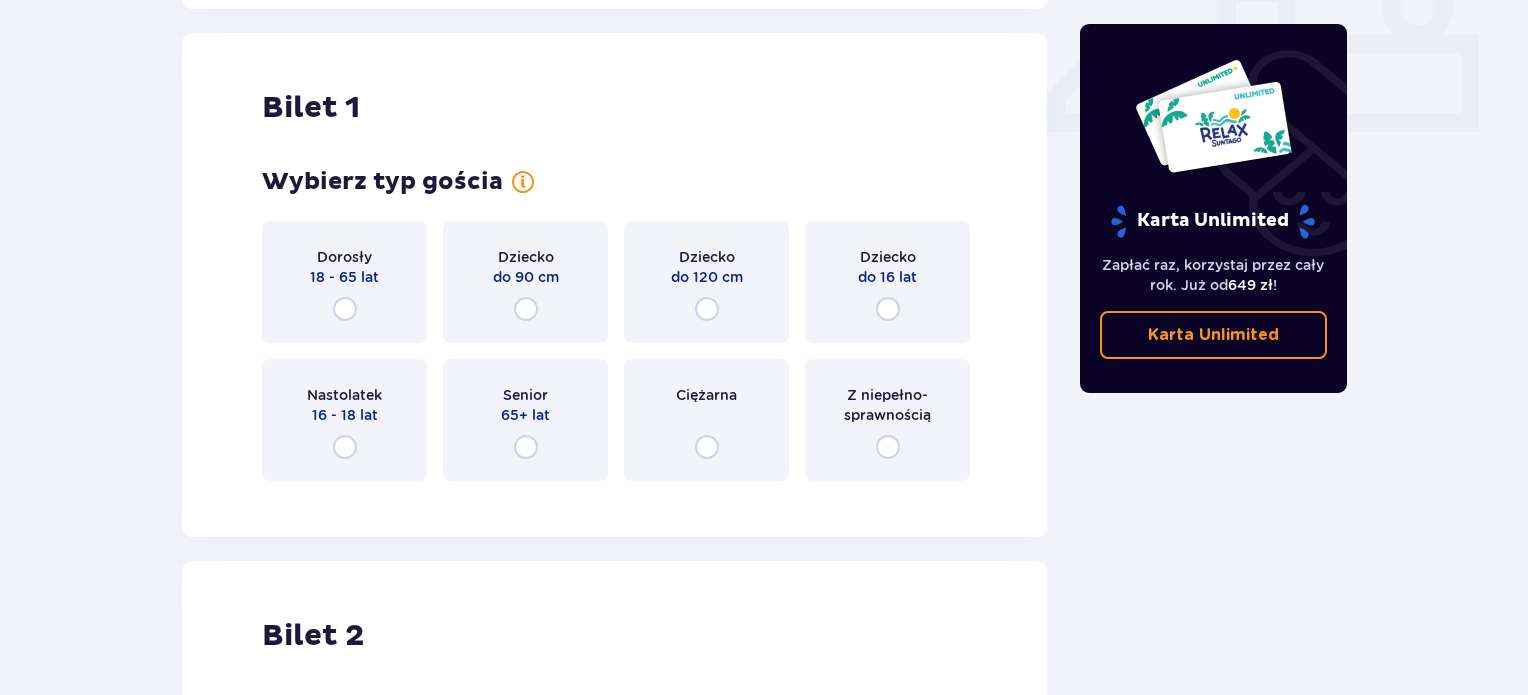 scroll, scrollTop: 909, scrollLeft: 0, axis: vertical 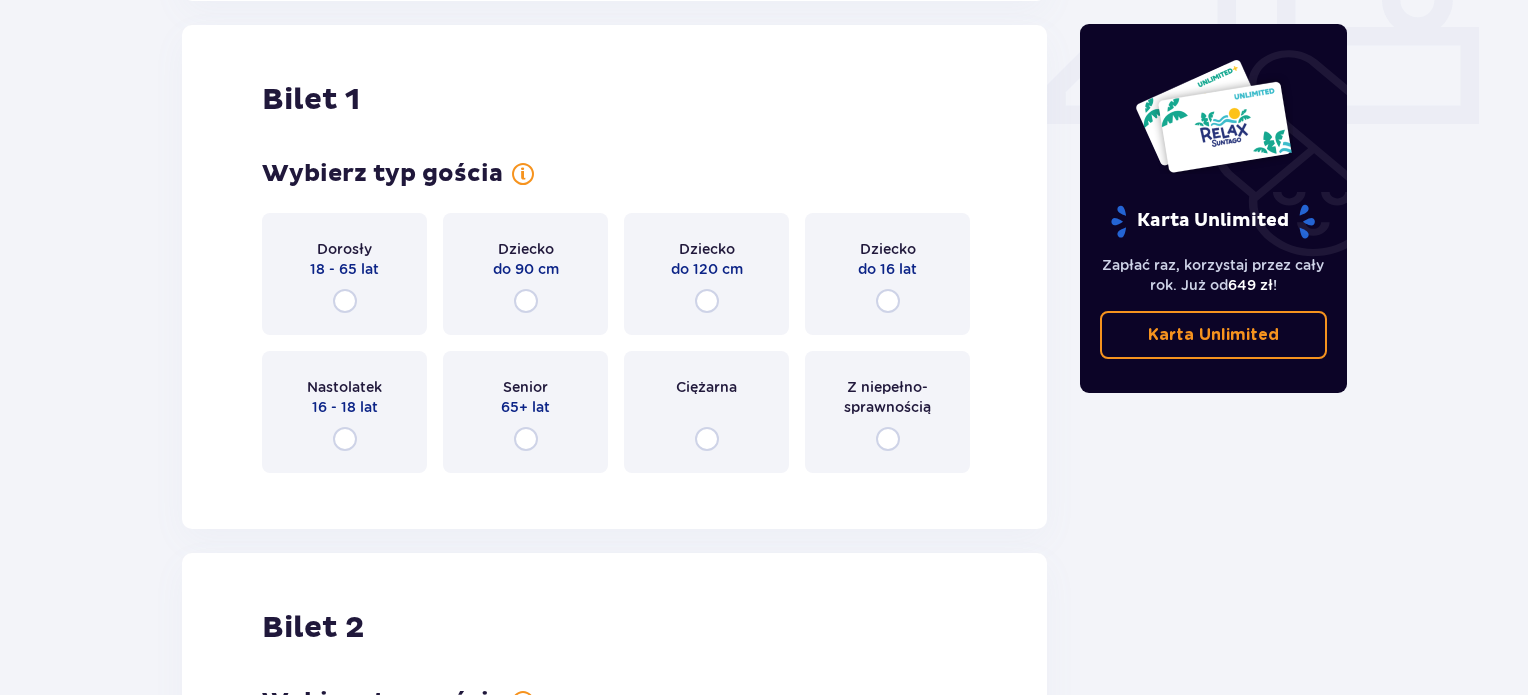 drag, startPoint x: 1524, startPoint y: 263, endPoint x: 1535, endPoint y: 292, distance: 31.016125 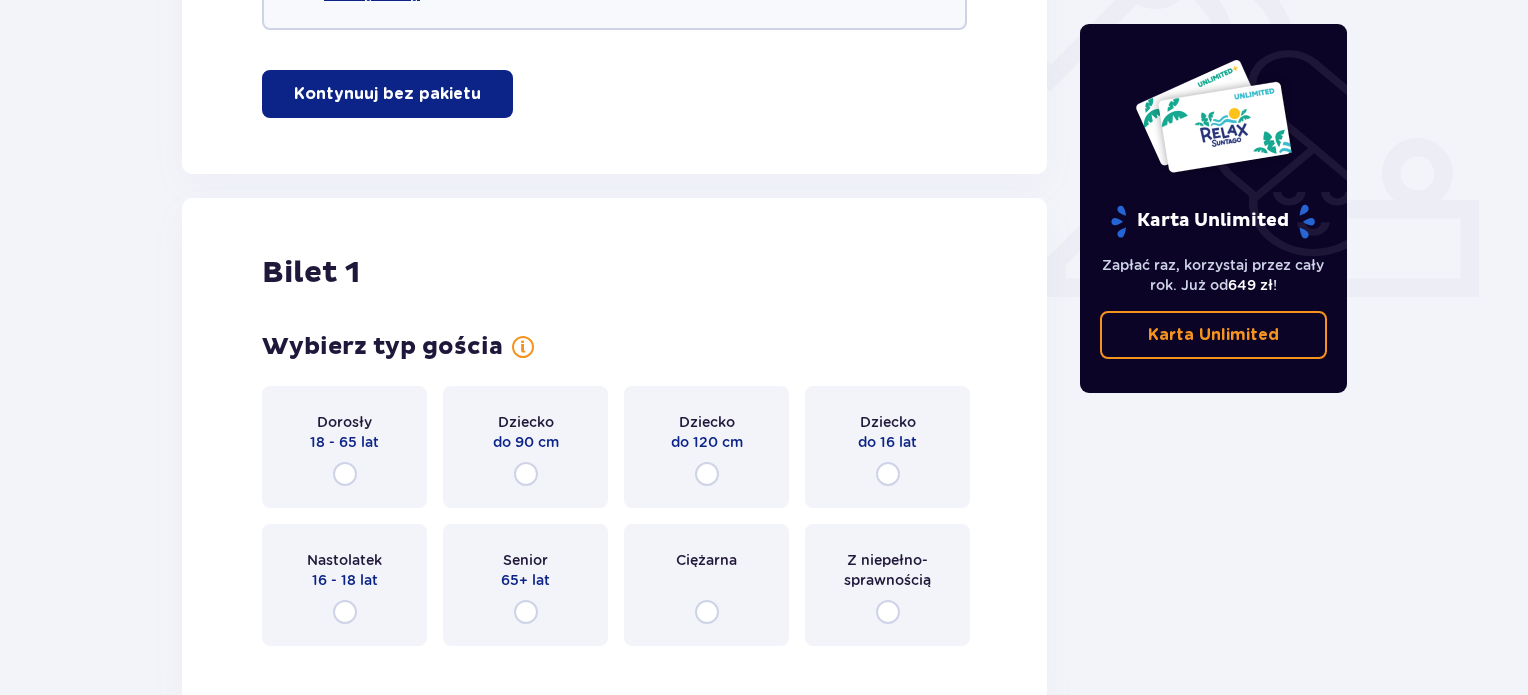 scroll, scrollTop: 913, scrollLeft: 0, axis: vertical 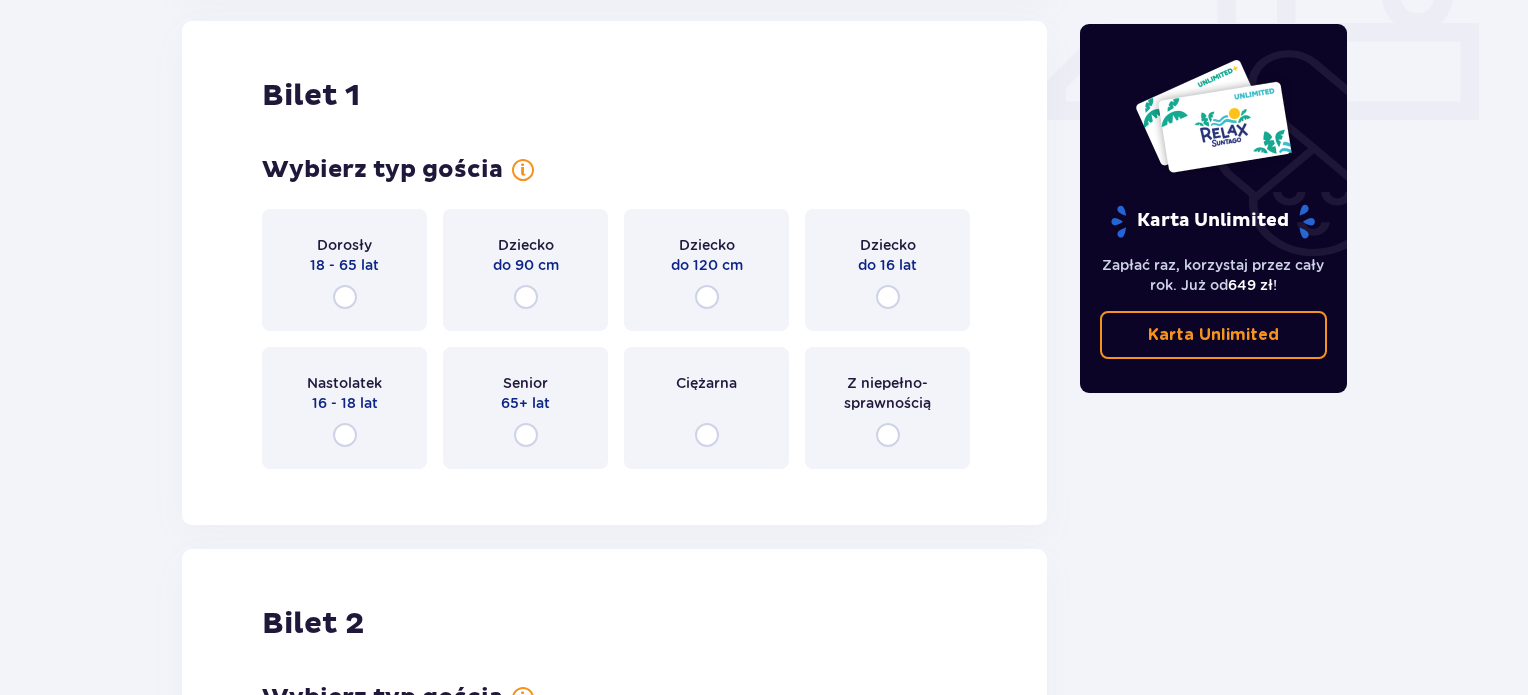 click on "Dorosły 18 - 65 lat" at bounding box center [344, 270] 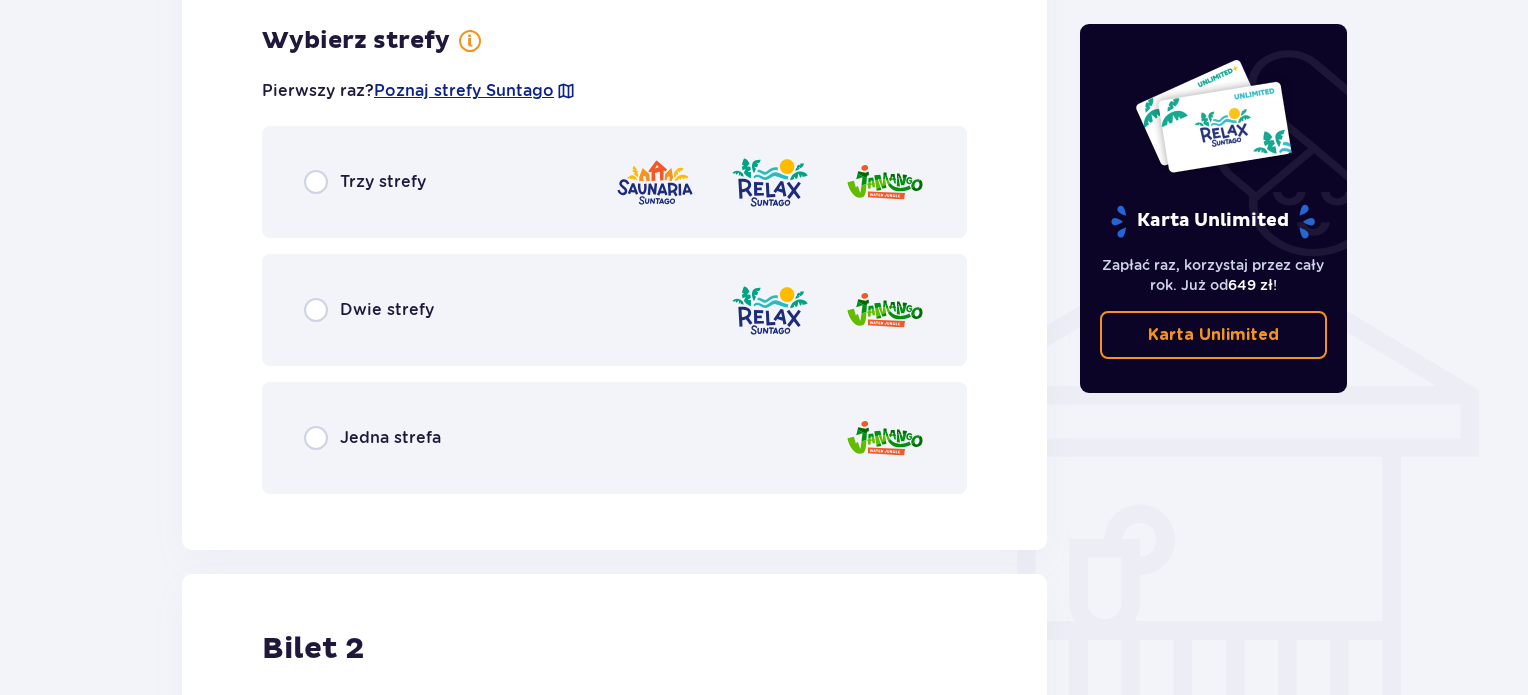 scroll, scrollTop: 1397, scrollLeft: 0, axis: vertical 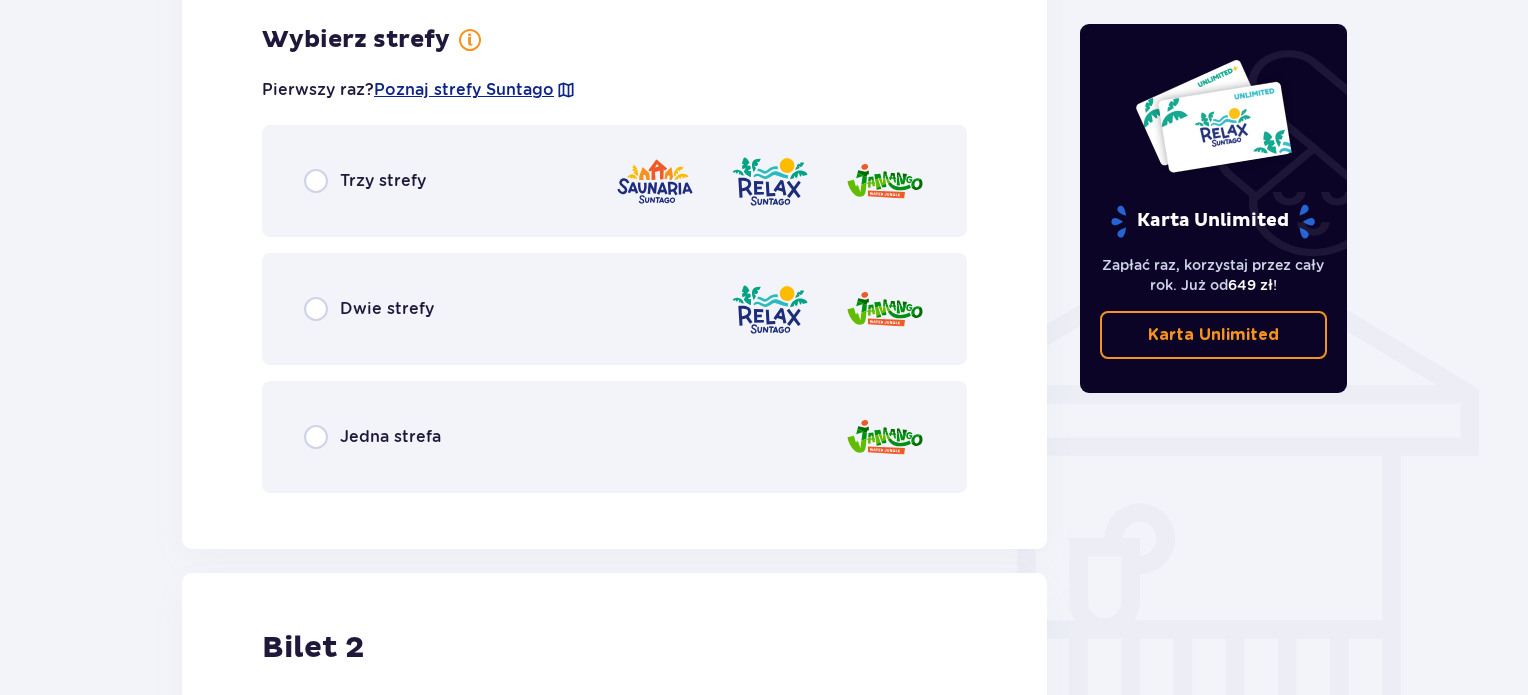 click on "Trzy strefy" at bounding box center (383, 181) 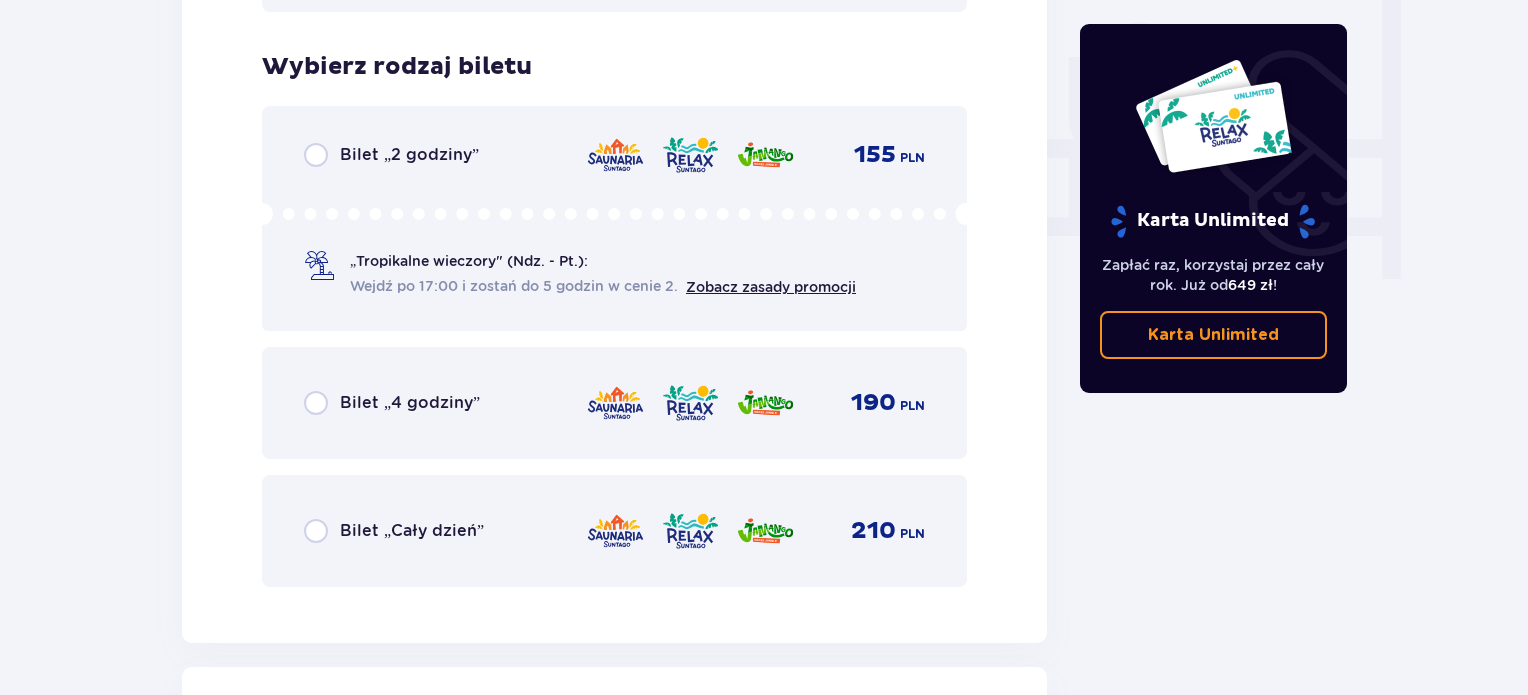 scroll, scrollTop: 1905, scrollLeft: 0, axis: vertical 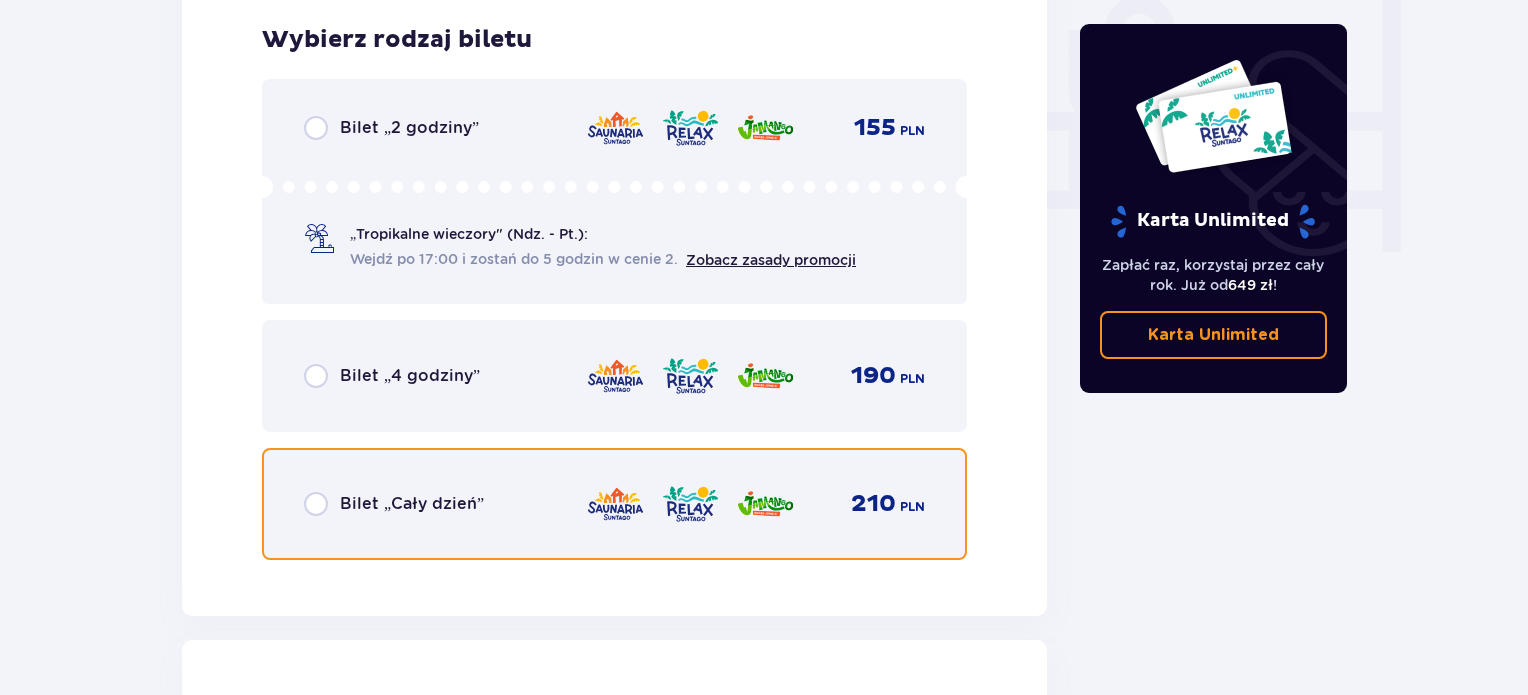 click at bounding box center (316, 504) 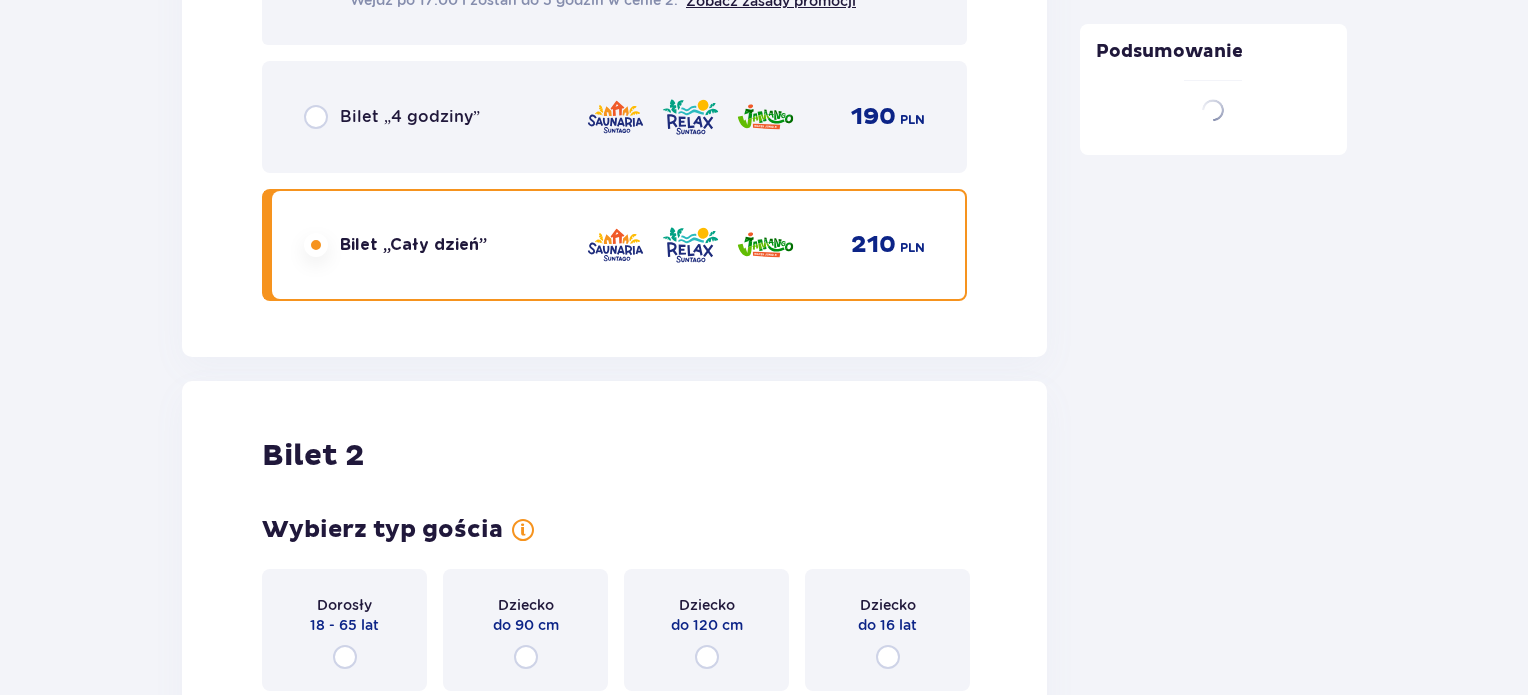 scroll, scrollTop: 2519, scrollLeft: 0, axis: vertical 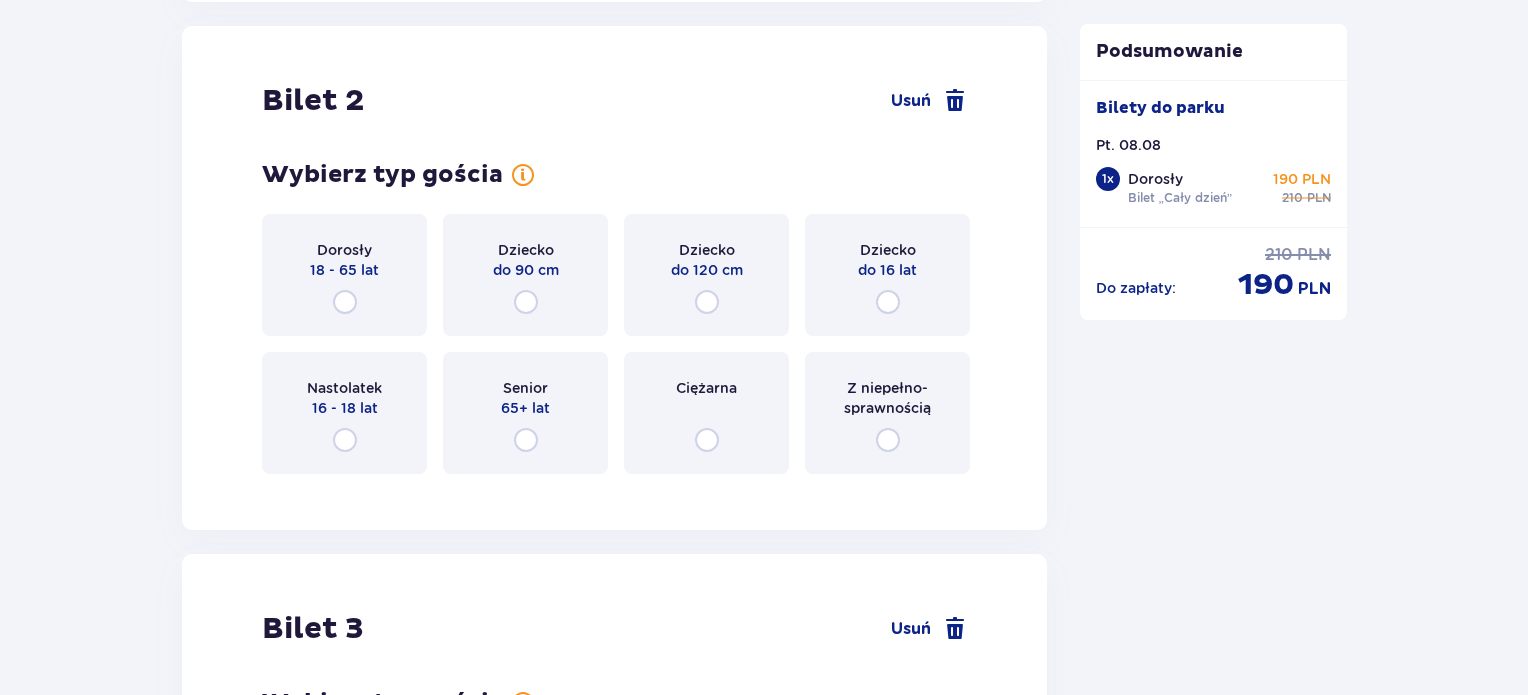 click on "Dorosły 18 - 65 lat" at bounding box center [344, 275] 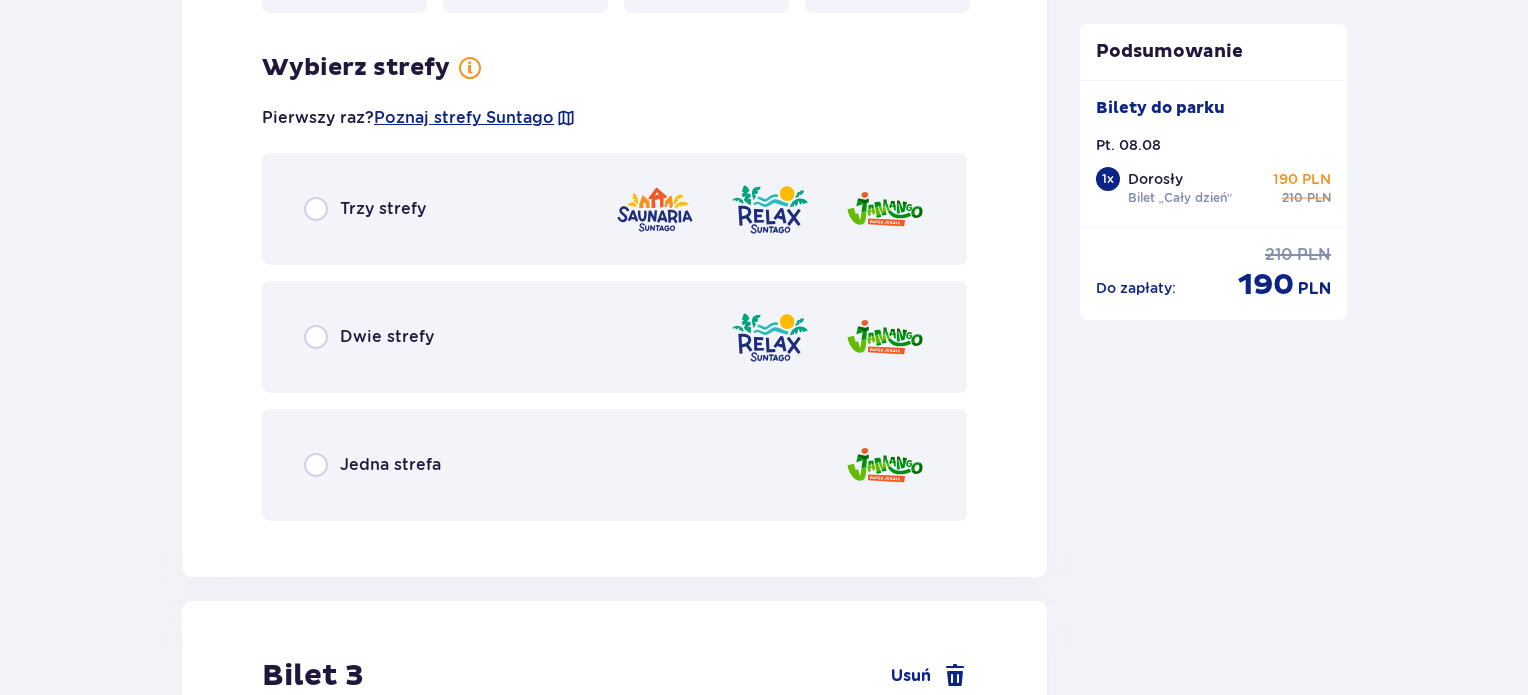scroll, scrollTop: 3007, scrollLeft: 0, axis: vertical 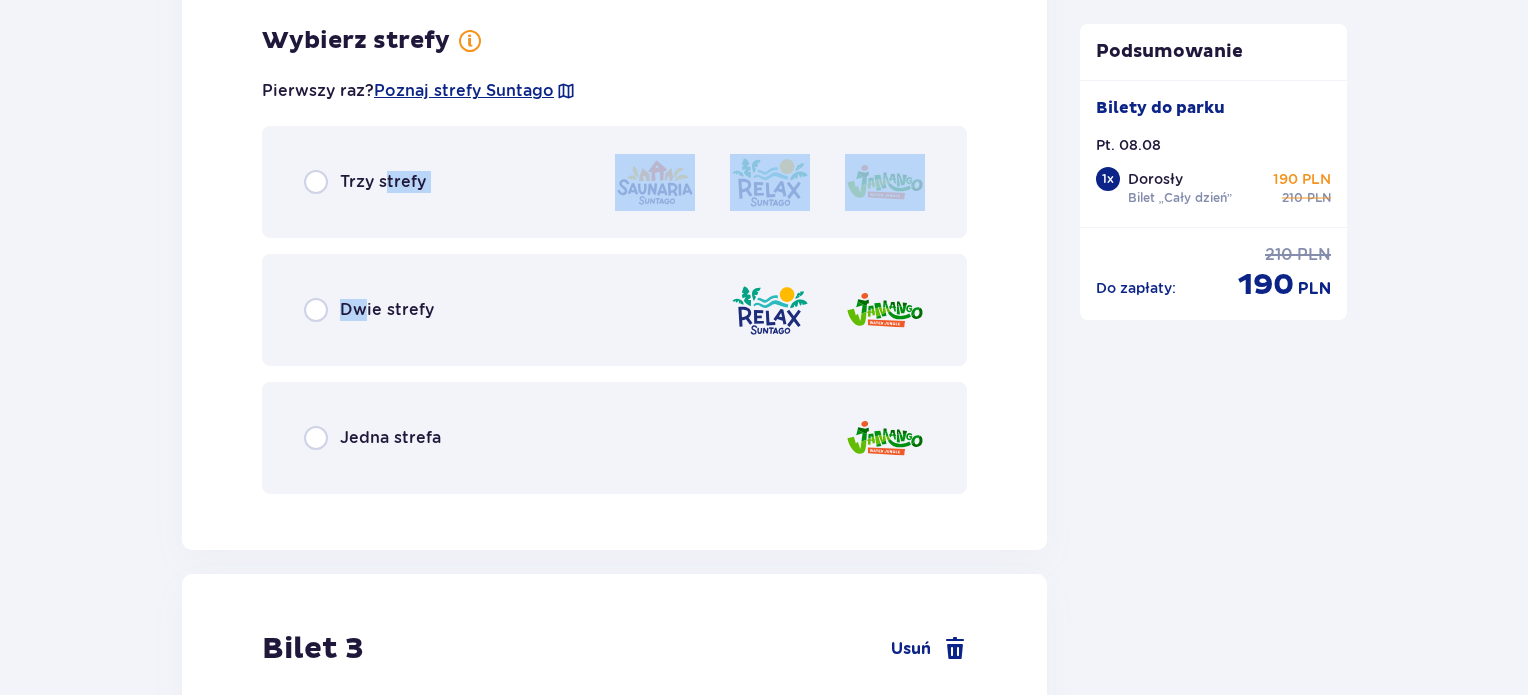 drag, startPoint x: 362, startPoint y: 288, endPoint x: 385, endPoint y: 184, distance: 106.51291 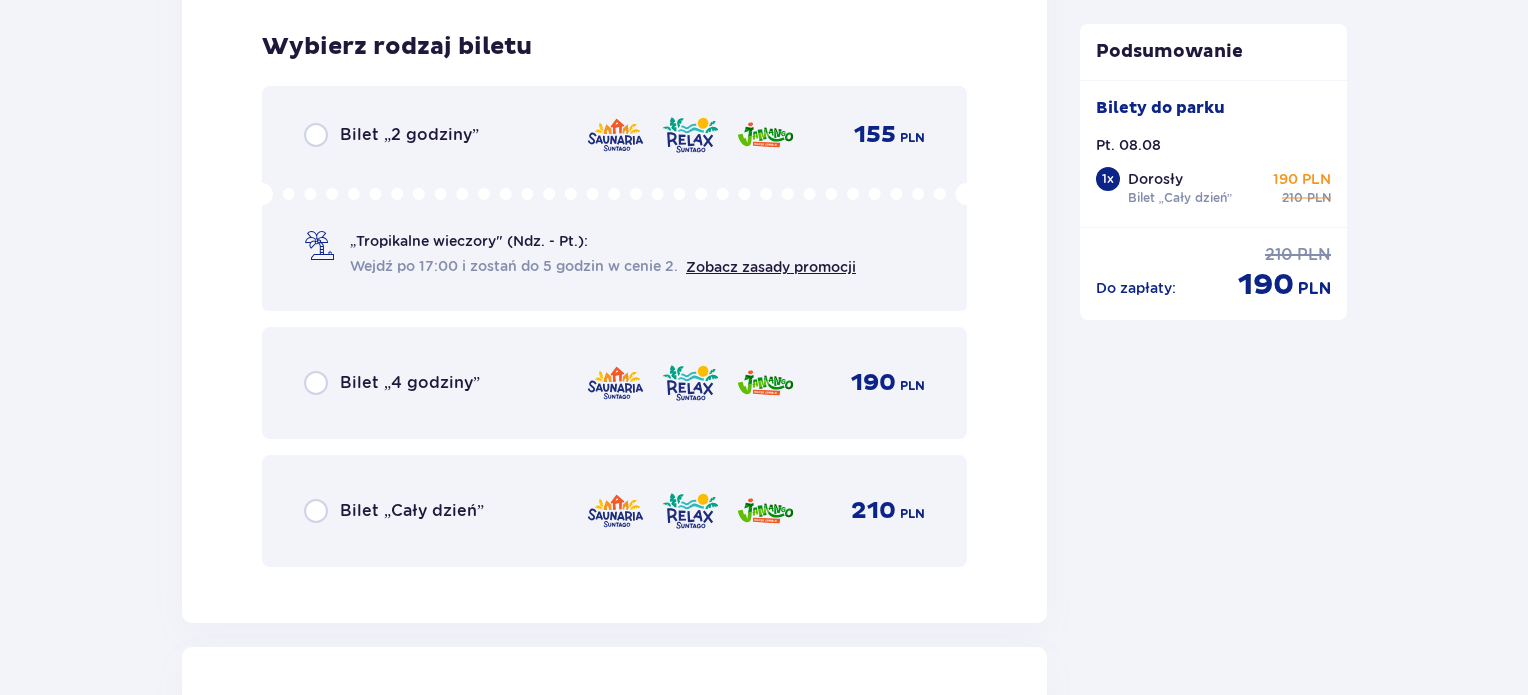 scroll, scrollTop: 3515, scrollLeft: 0, axis: vertical 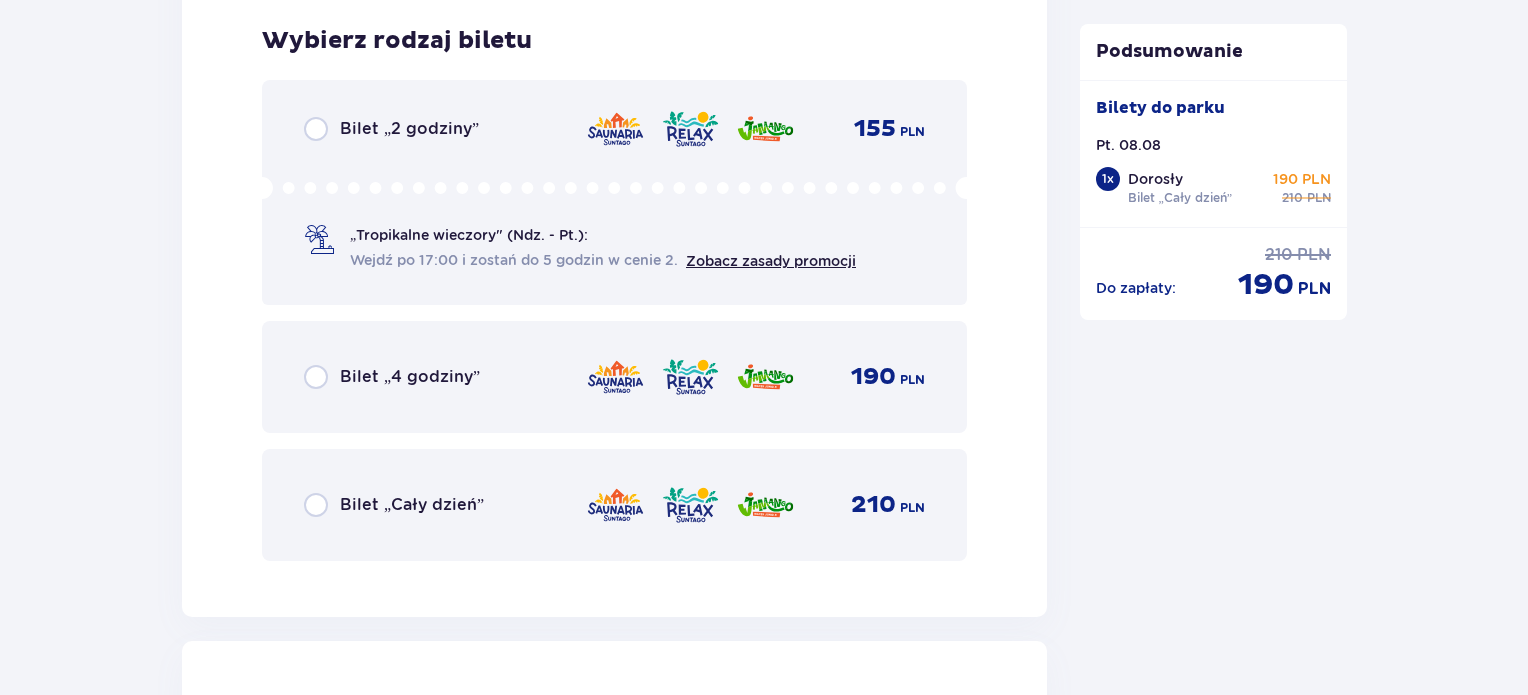click on "Bilet „Cały dzień”" at bounding box center [412, 505] 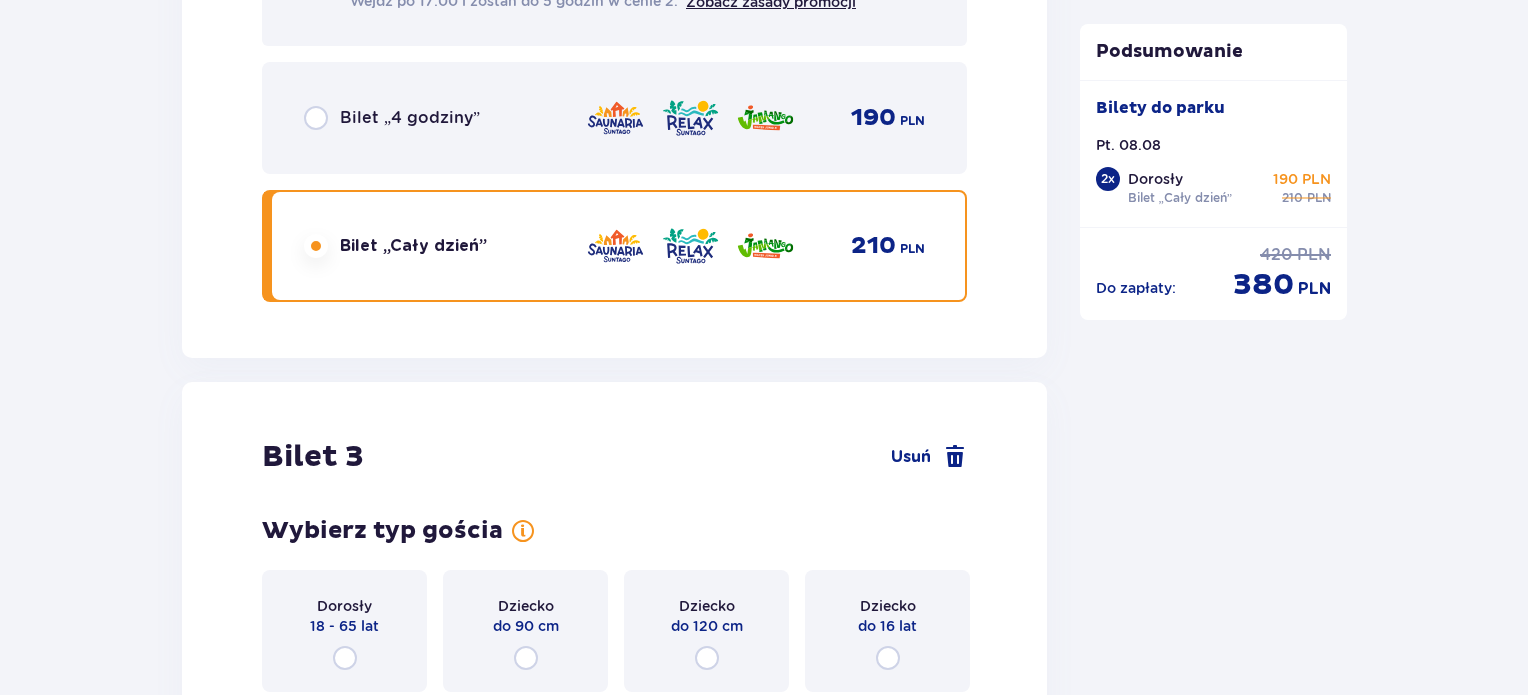 scroll, scrollTop: 4129, scrollLeft: 0, axis: vertical 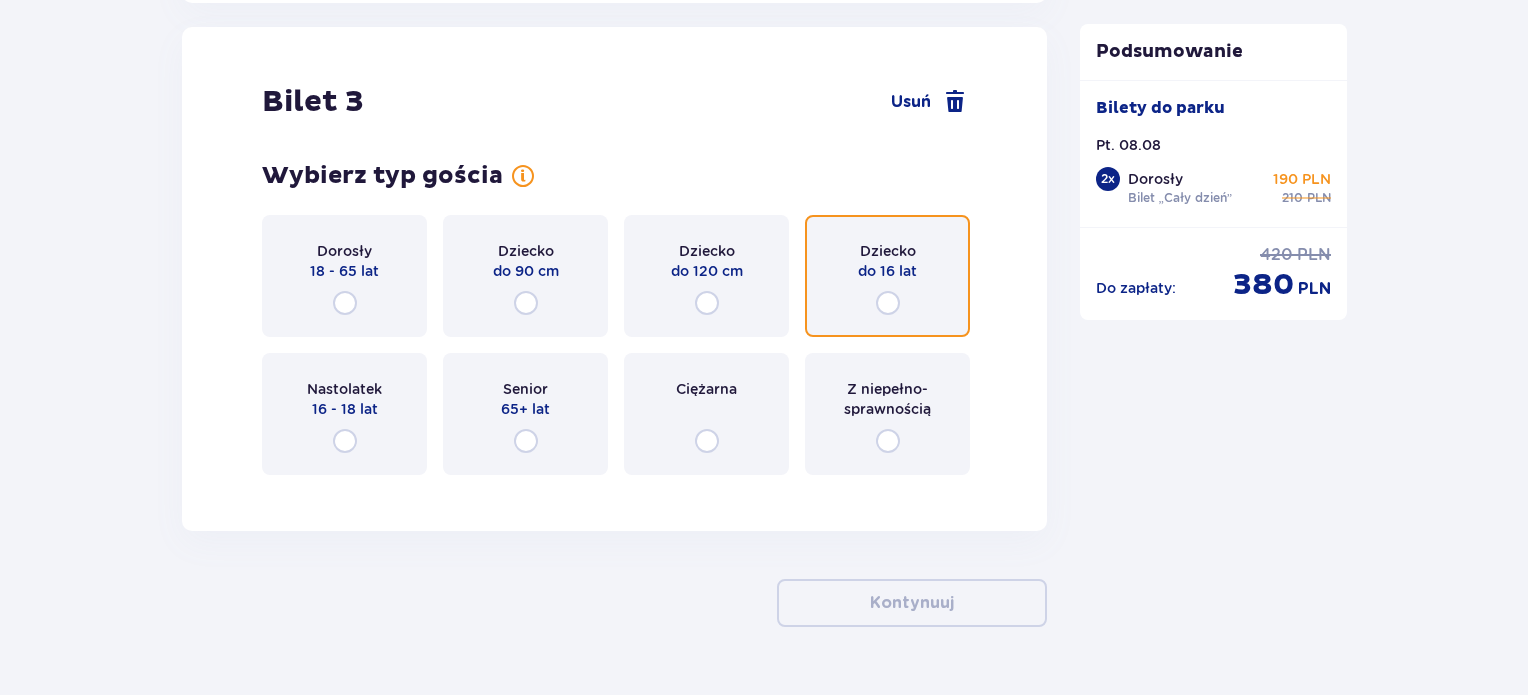 click at bounding box center [888, 303] 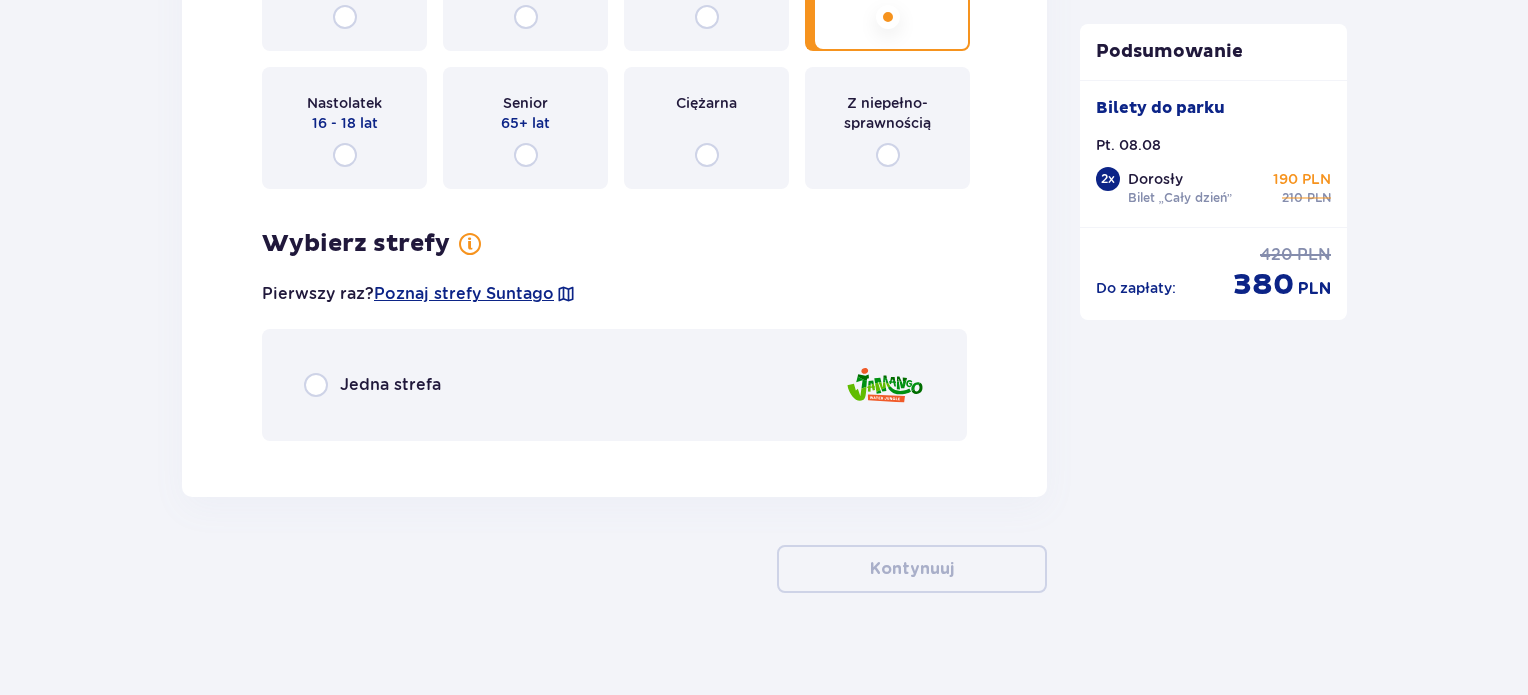 scroll, scrollTop: 4430, scrollLeft: 0, axis: vertical 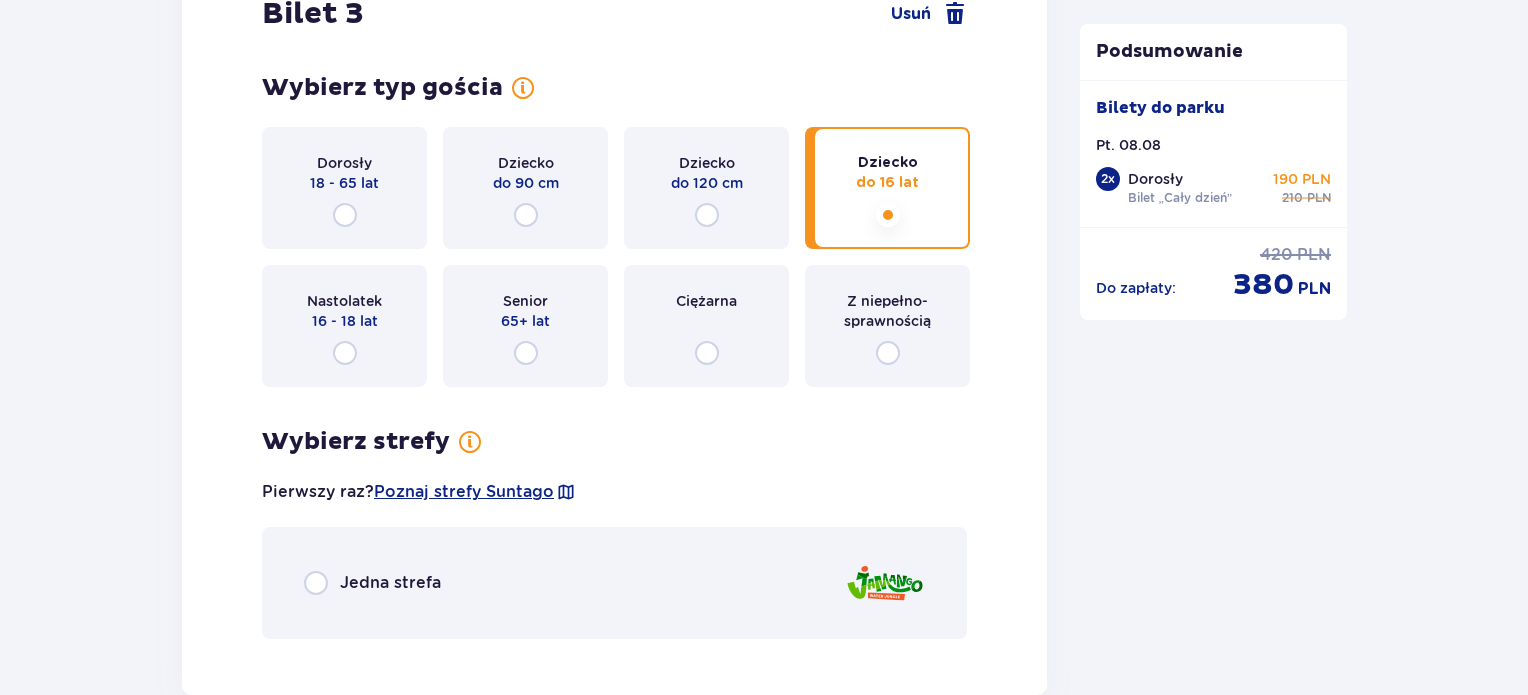 click on "Nastolatek 16 - 18 lat" at bounding box center (344, 326) 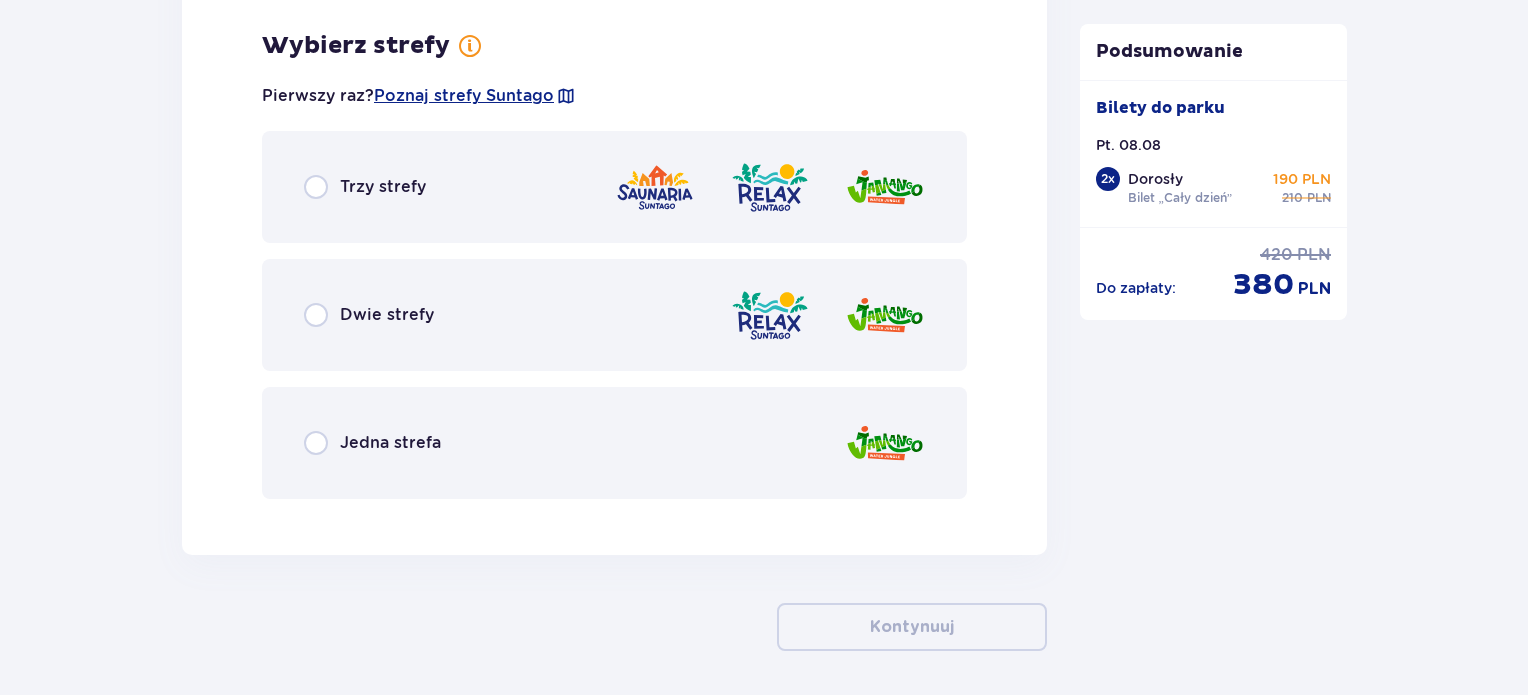 scroll, scrollTop: 4617, scrollLeft: 0, axis: vertical 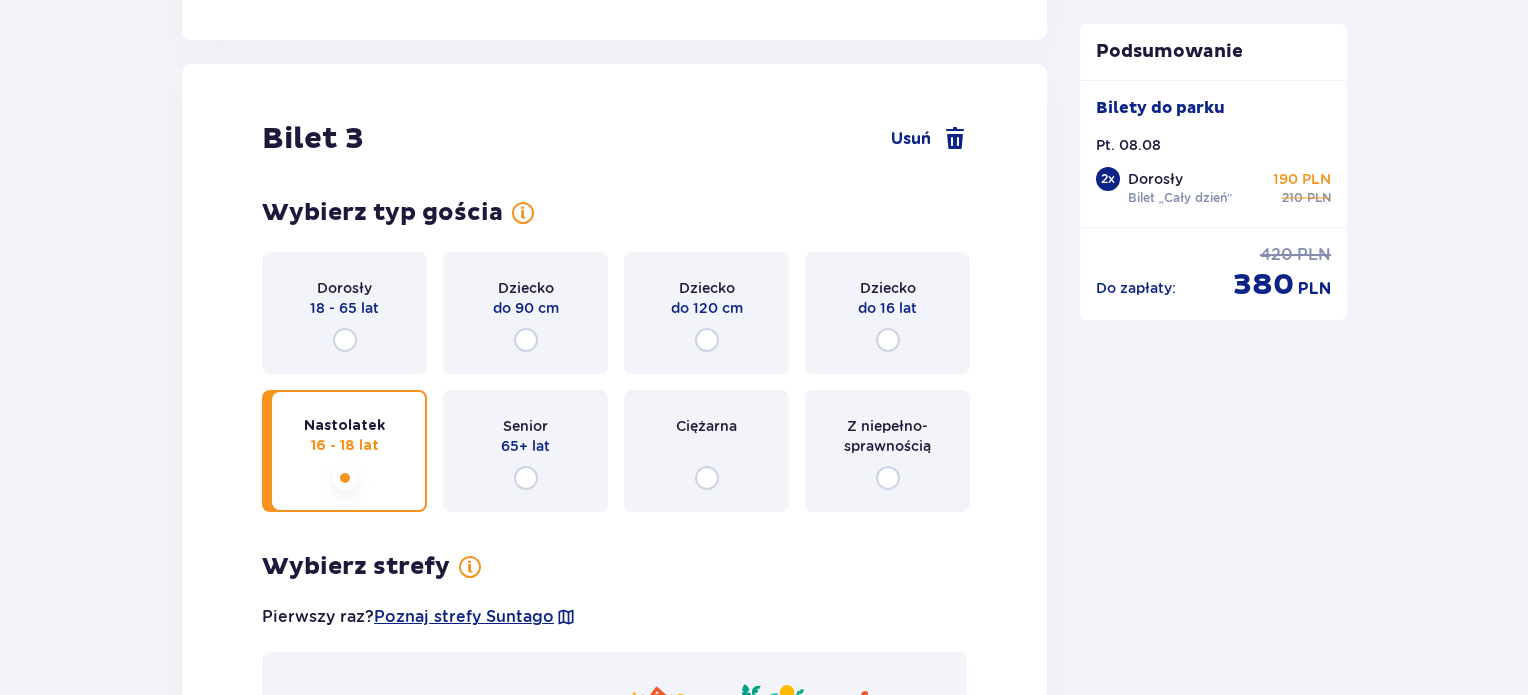 click on "Dziecko do 16 lat" at bounding box center [887, 313] 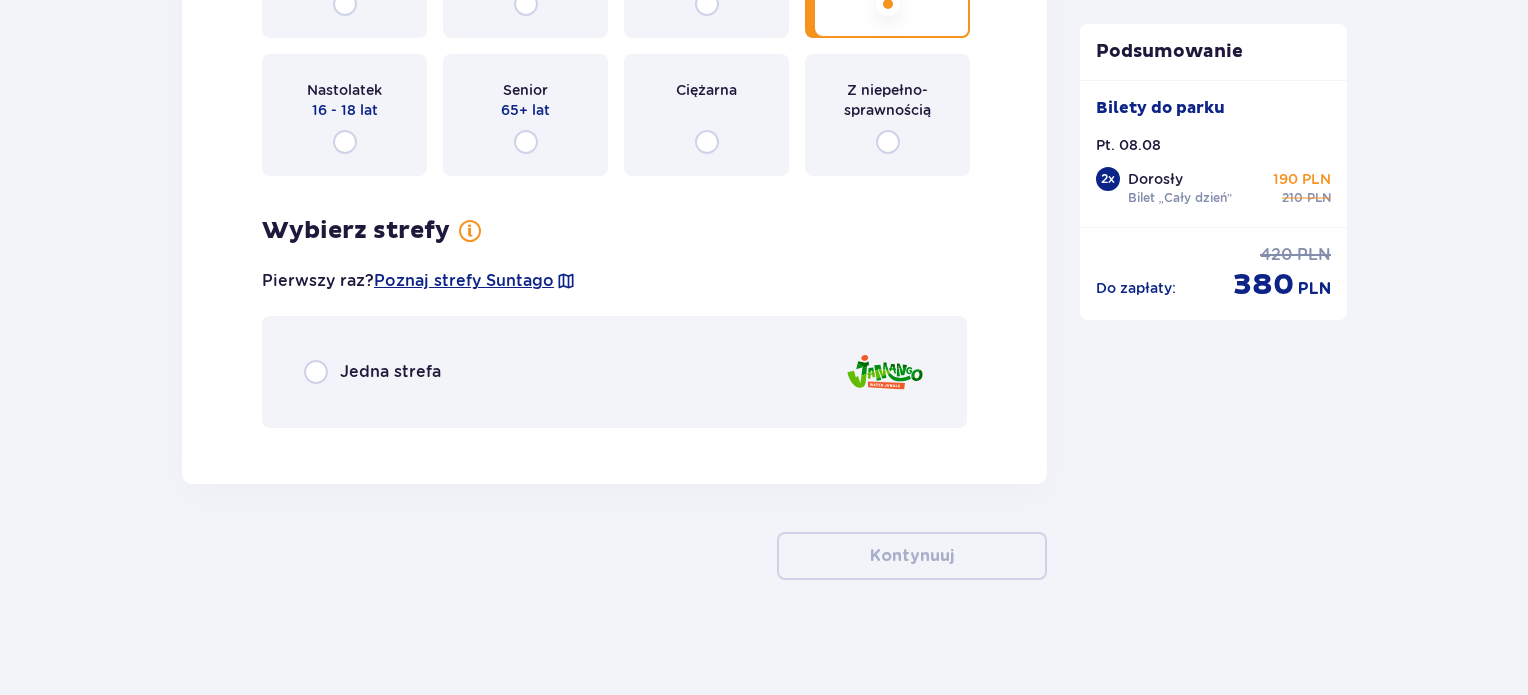 scroll, scrollTop: 4430, scrollLeft: 0, axis: vertical 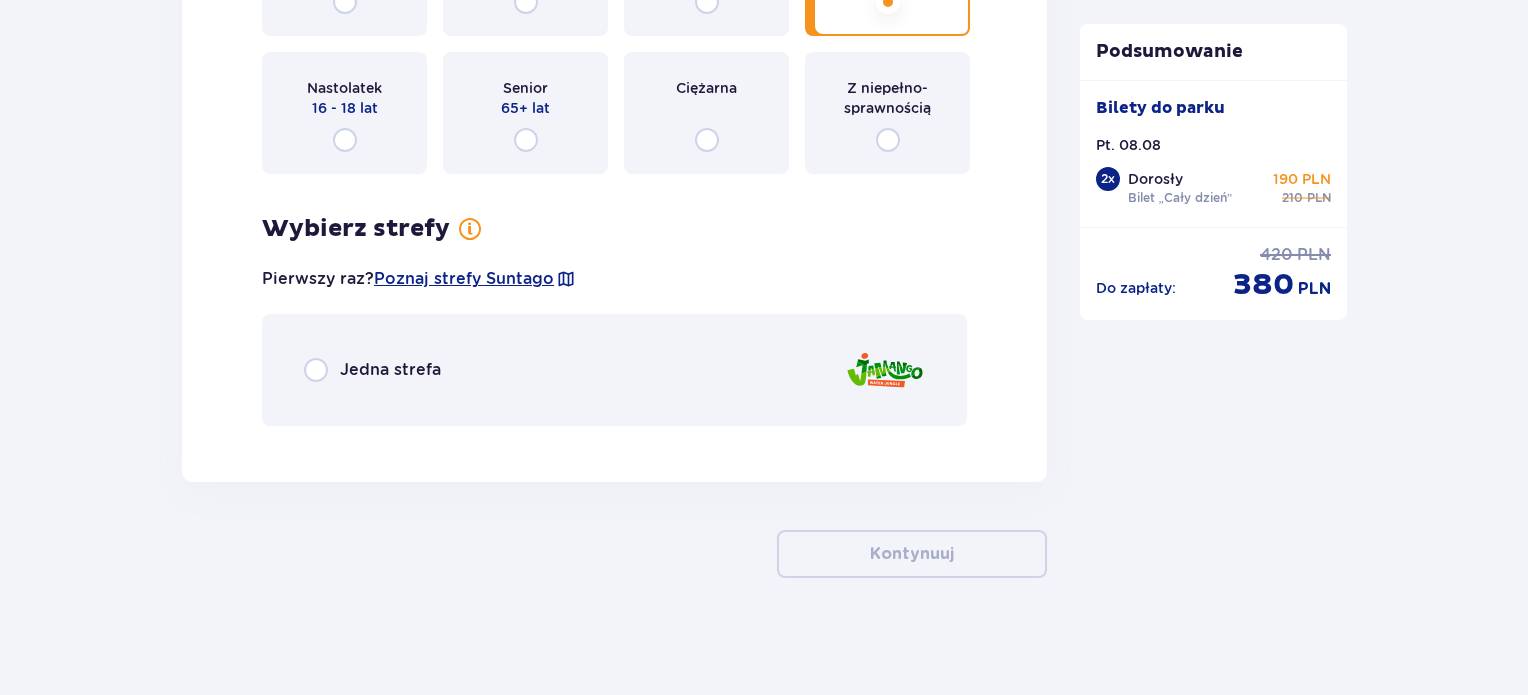 click on "Bilety Pomiń ten krok Znajdź bilety Kupuj bilety online, aby mieć gwarancję wejścia i korzystać z dedykowanych kas szybkiej obsługi. Długość pobytu 1 dzień Dłużej Data przyjazdu 08.08.25 Liczba osób 3 Oferta specjalna Pakiet Family 2+2    -  640 PLN Całodniowe bilety do strefy Jamango (2 dorosłych i 2 dzieci do 16 lat) Voucher 100 zł w cenie: do wykorzystania online lub na miejscu (np. w restauracji) Zasady oferty Kontynuuj bez pakietu Bilet   1 Usuń Wybierz typ gościa Dorosły 18 - 65 lat Dziecko do 90 cm Dziecko do 120 cm Dziecko do 16 lat Nastolatek 16 - 18 lat Senior 65+ lat Ciężarna Z niepełno­sprawnością Wybierz strefy Pierwszy raz?  Poznaj strefy Suntago Trzy strefy Dwie strefy Jedna strefa Wybierz rodzaj biletu Bilet „2 godziny” 155 PLN „Tropikalne wieczory" (Ndz. - Pt.): Wejdź po 17:00 i zostań do 5 godzin w cenie 2. Zobacz zasady promocji Bilet „4 godziny” 190 PLN Bilet „Cały dzień” 210 PLN Bilet   2 Usuń Wybierz typ gościa Dorosły 18 - 65 lat Dziecko" at bounding box center (764, -1788) 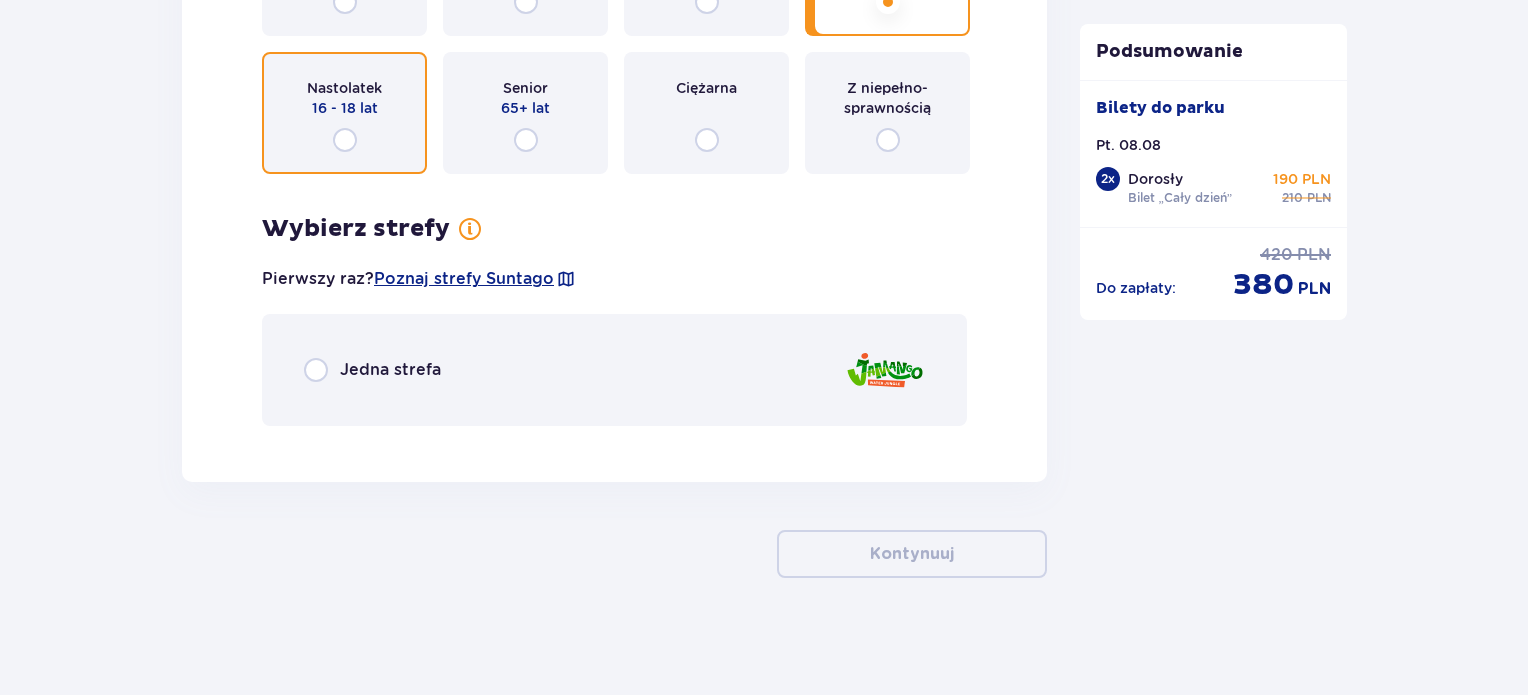 click at bounding box center [345, 140] 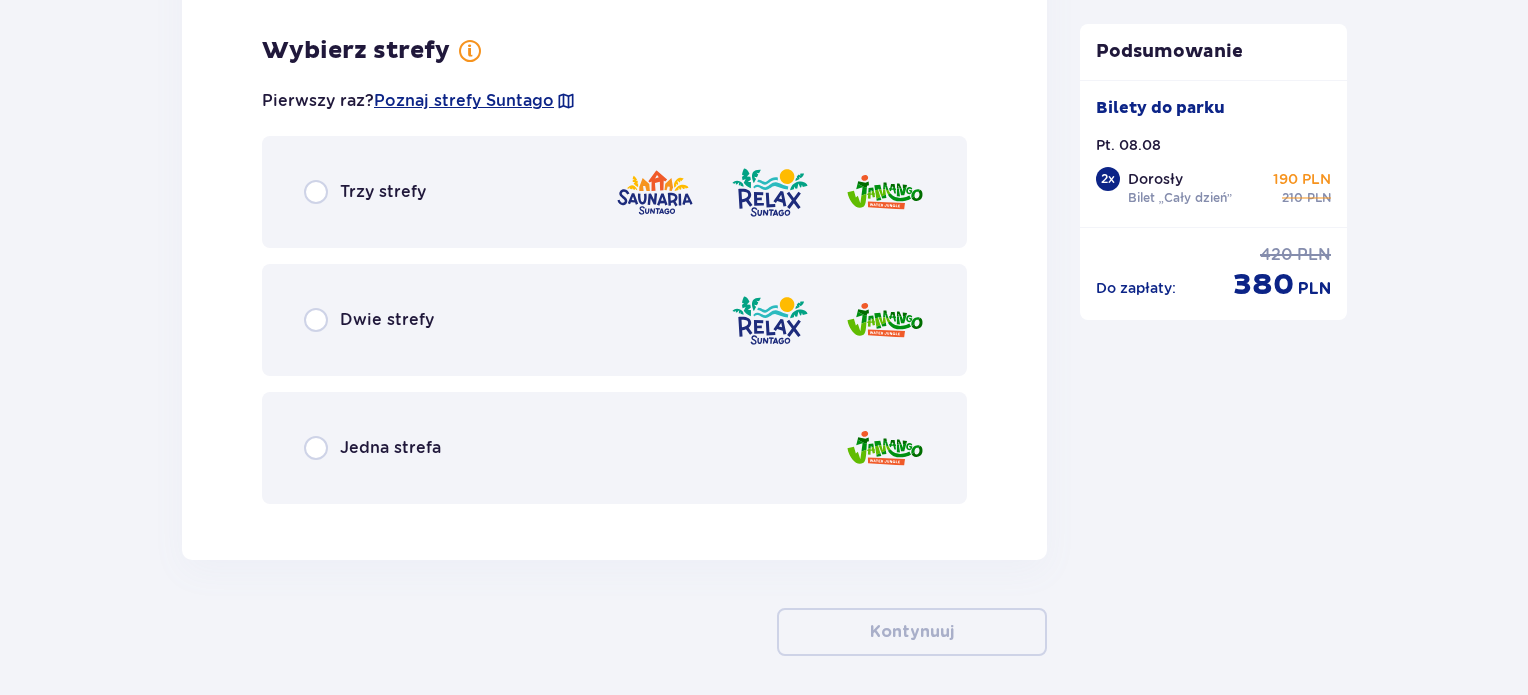 scroll, scrollTop: 4617, scrollLeft: 0, axis: vertical 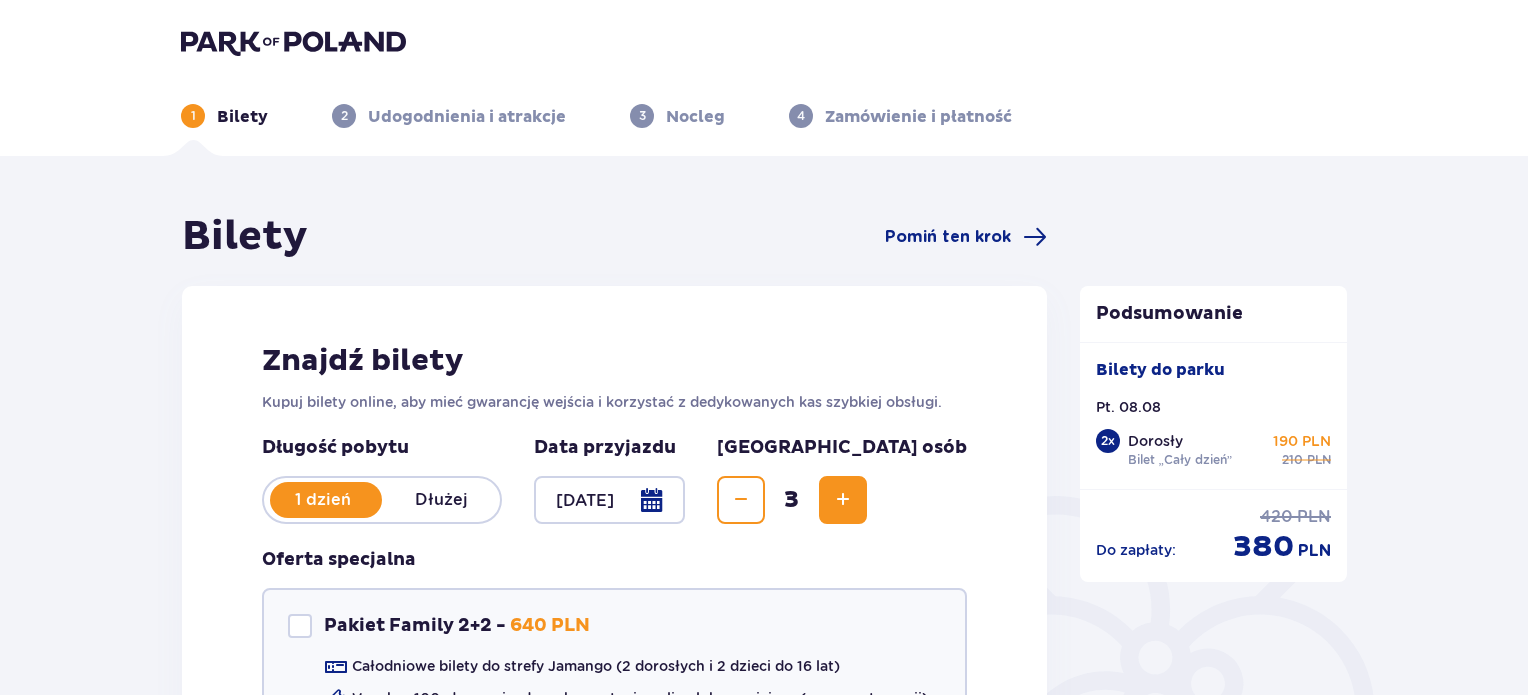 click on "1 Bilety 2 Udogodnienia i atrakcje 3 Nocleg 4 Zamówienie i płatność" at bounding box center (764, 78) 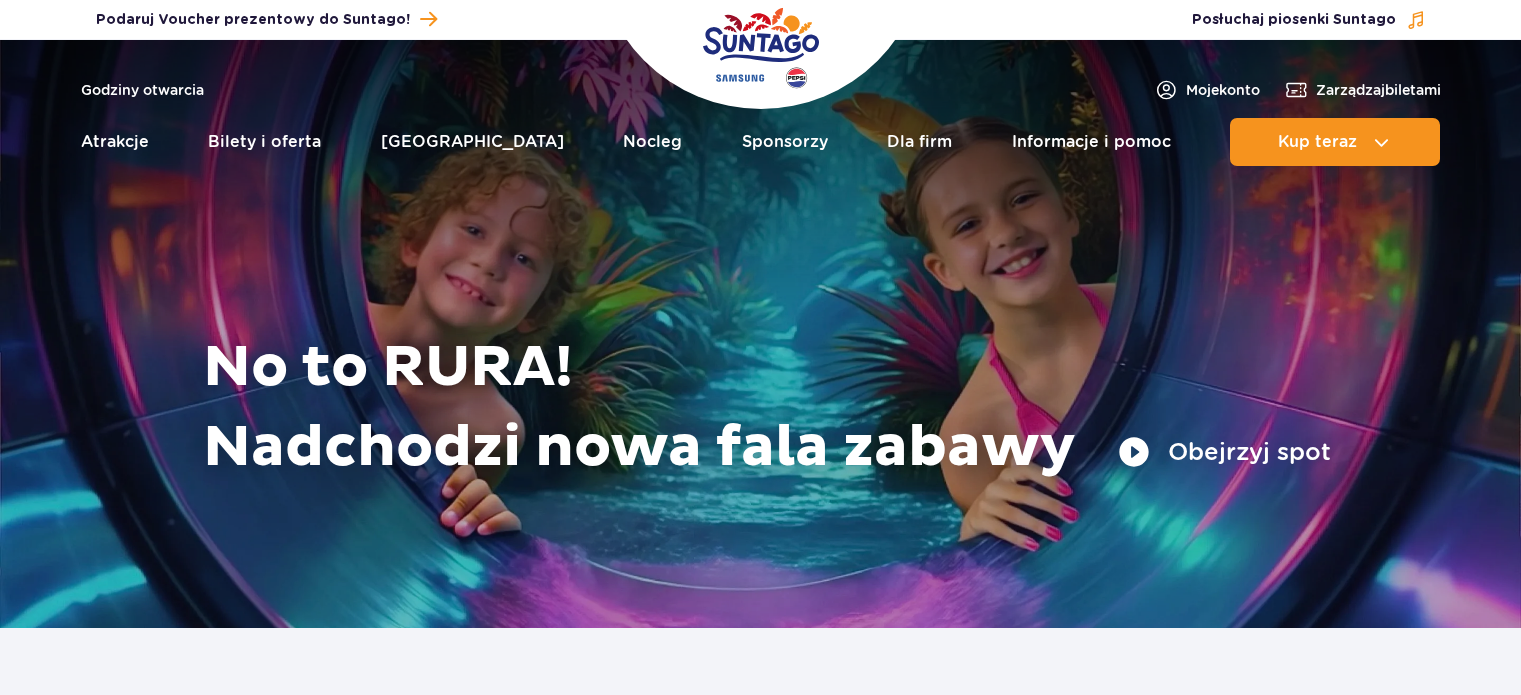 scroll, scrollTop: 0, scrollLeft: 0, axis: both 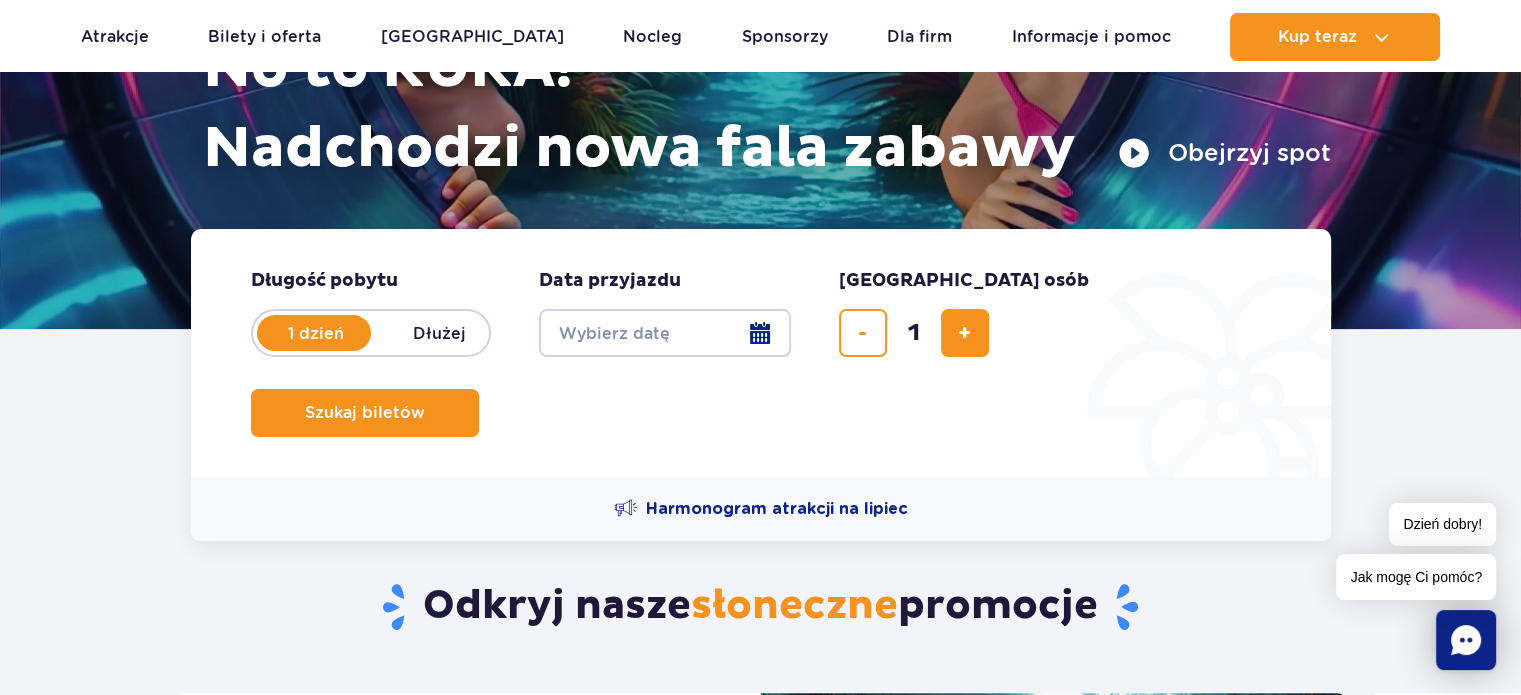 drag, startPoint x: 1524, startPoint y: 23, endPoint x: 1531, endPoint y: 47, distance: 25 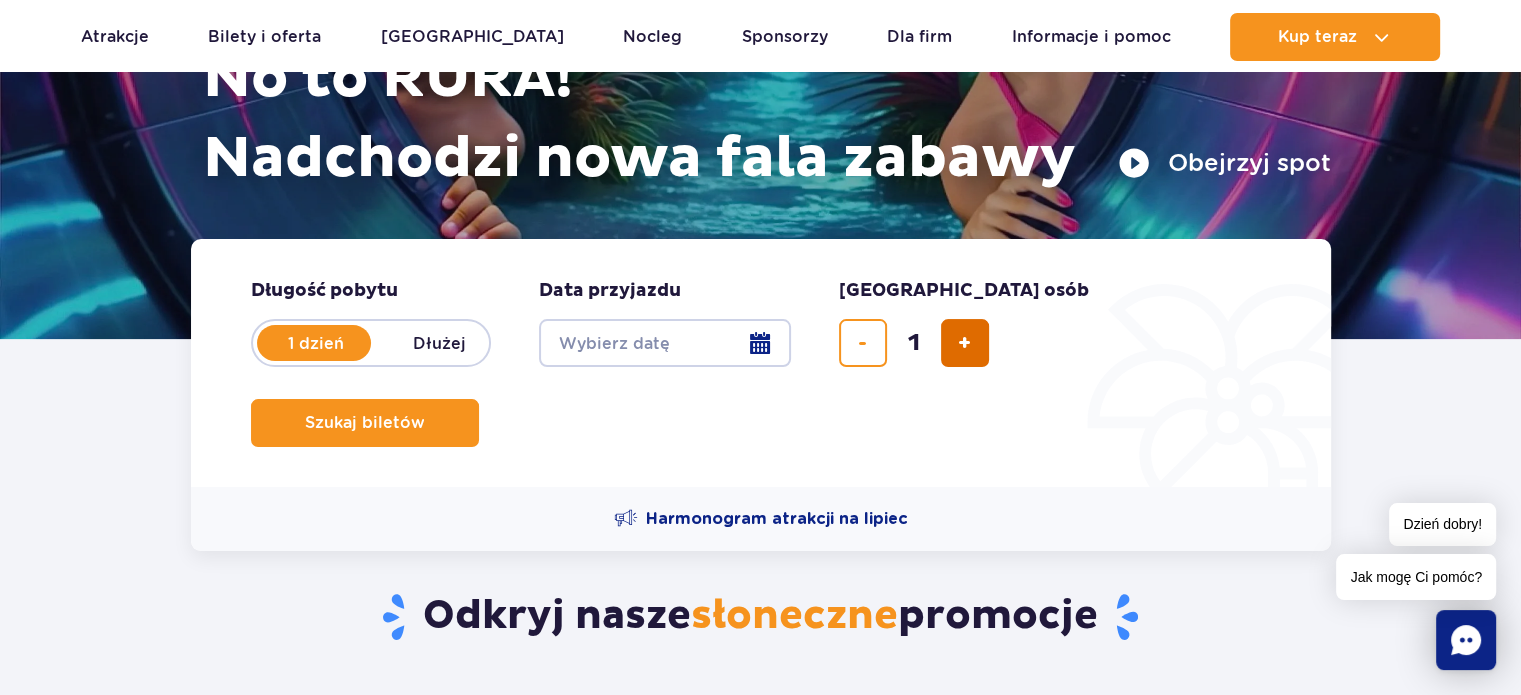 click at bounding box center [964, 343] 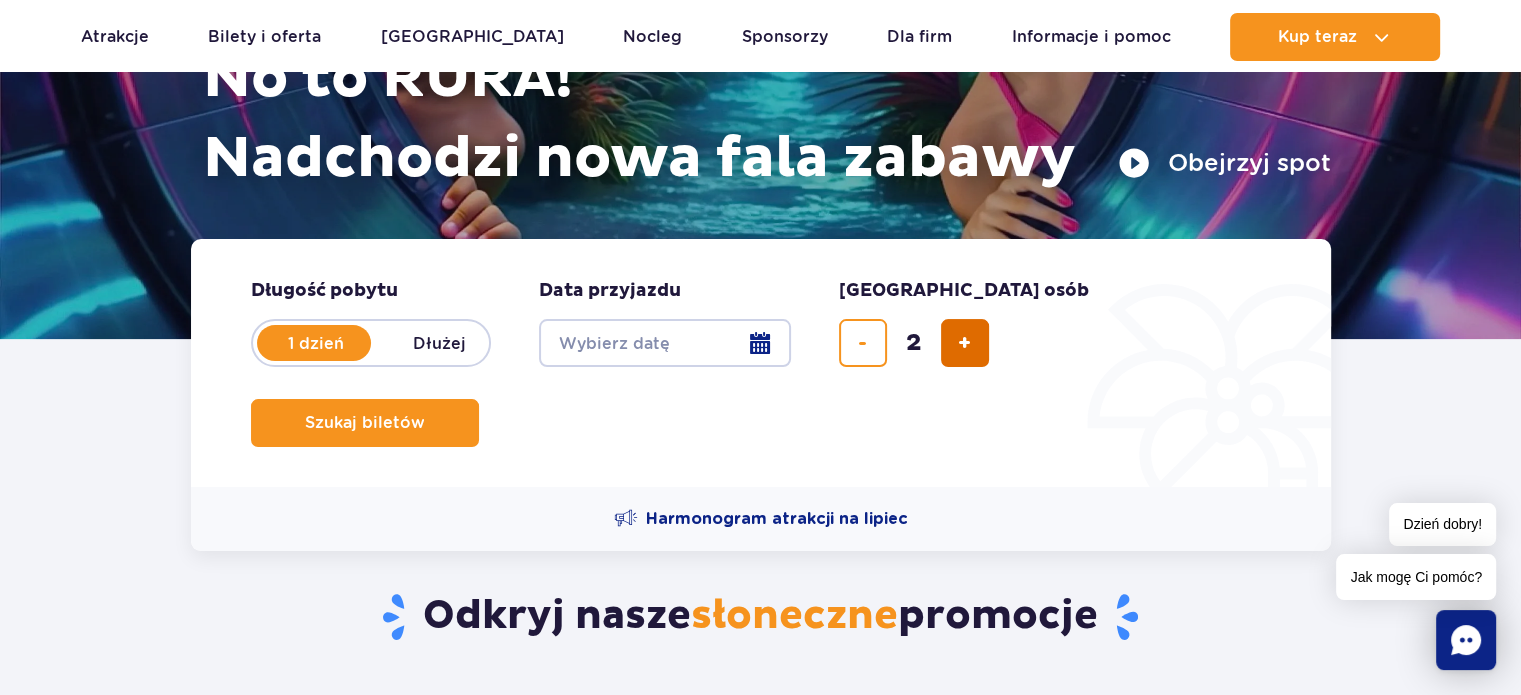 click at bounding box center [964, 343] 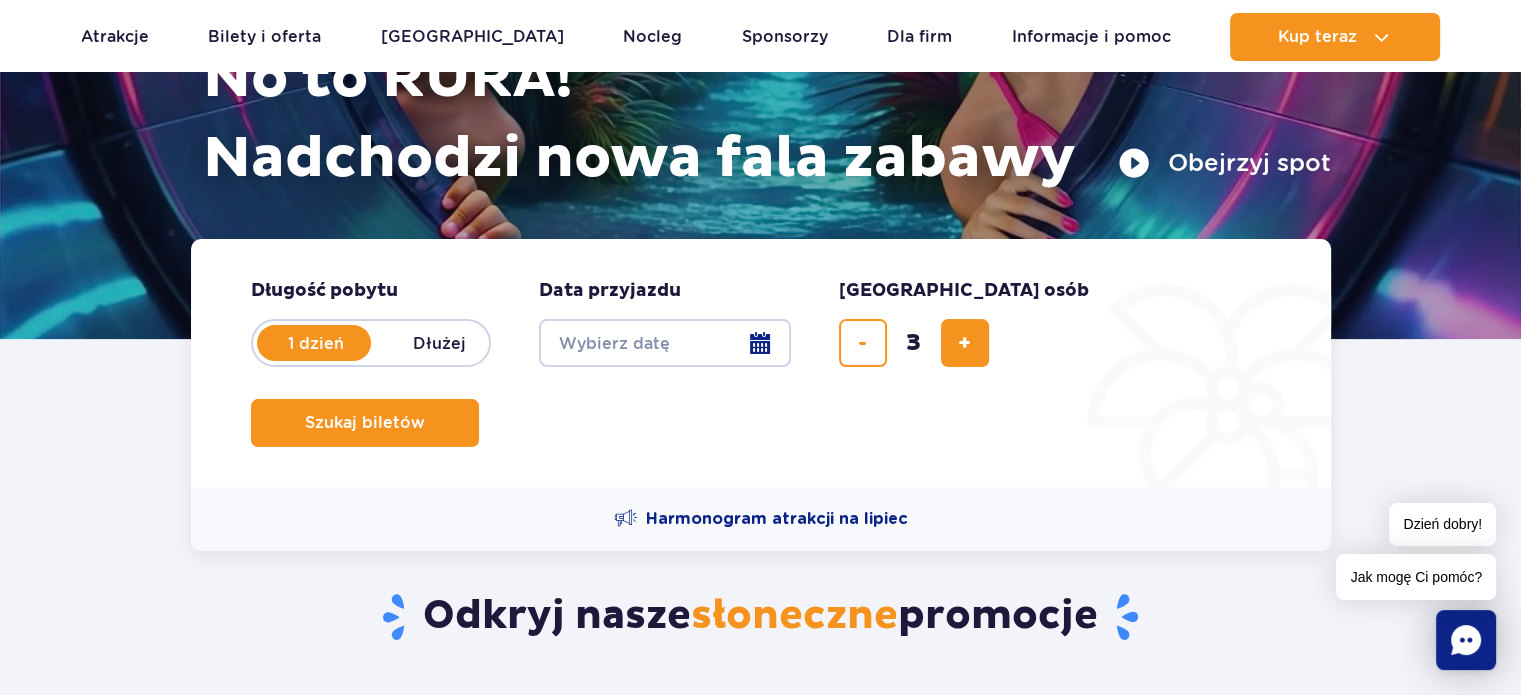 click on "Date from" at bounding box center (665, 343) 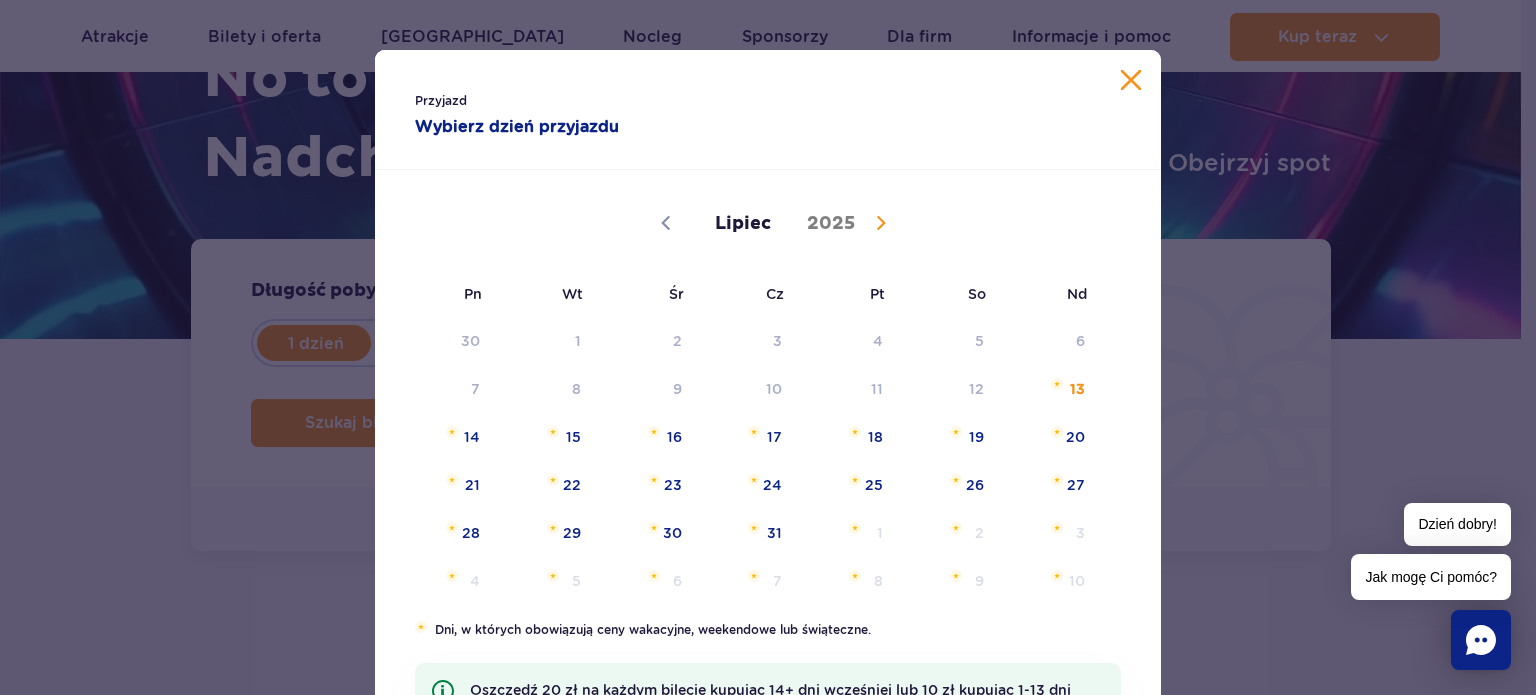 click on "Lipiec Sierpień Wrzesień Październik Listopad Grudzień 2025" at bounding box center [768, 221] 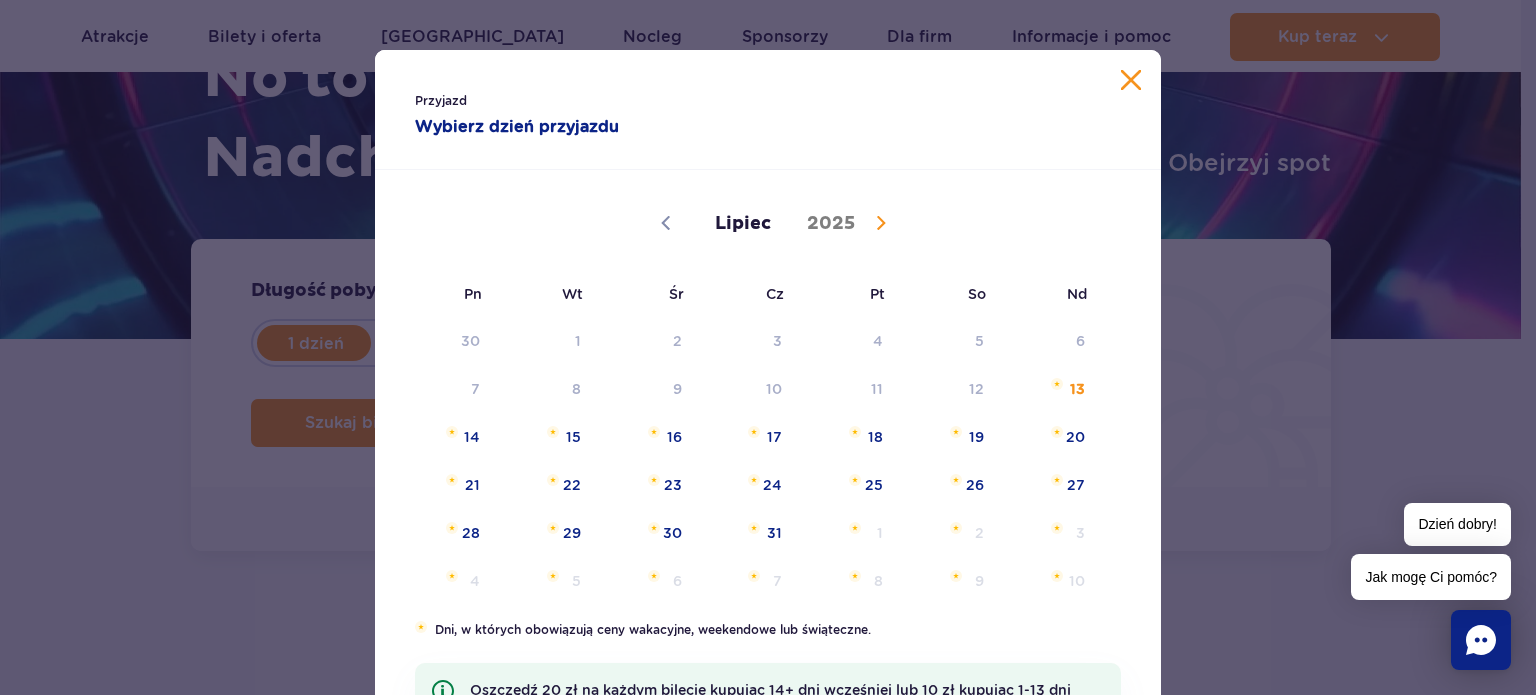 click 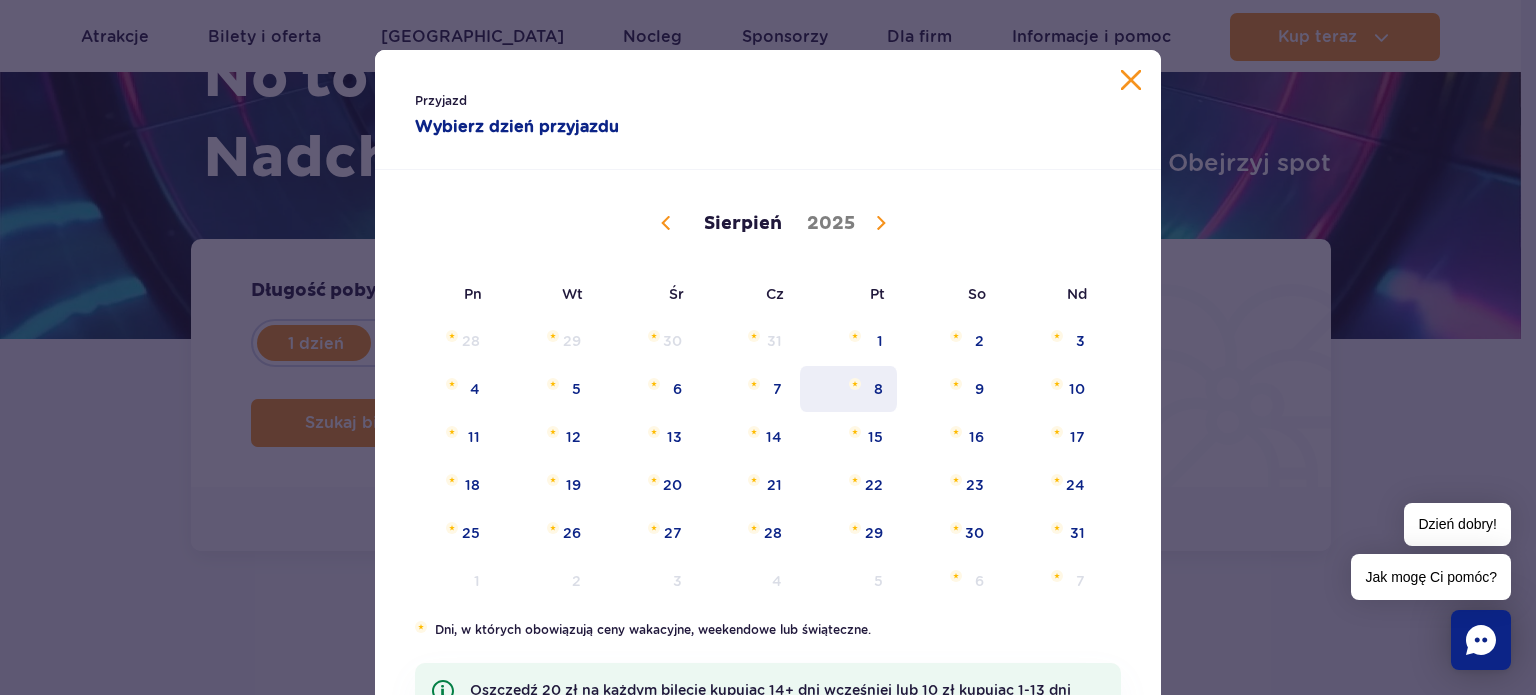 click on "8" at bounding box center (848, 389) 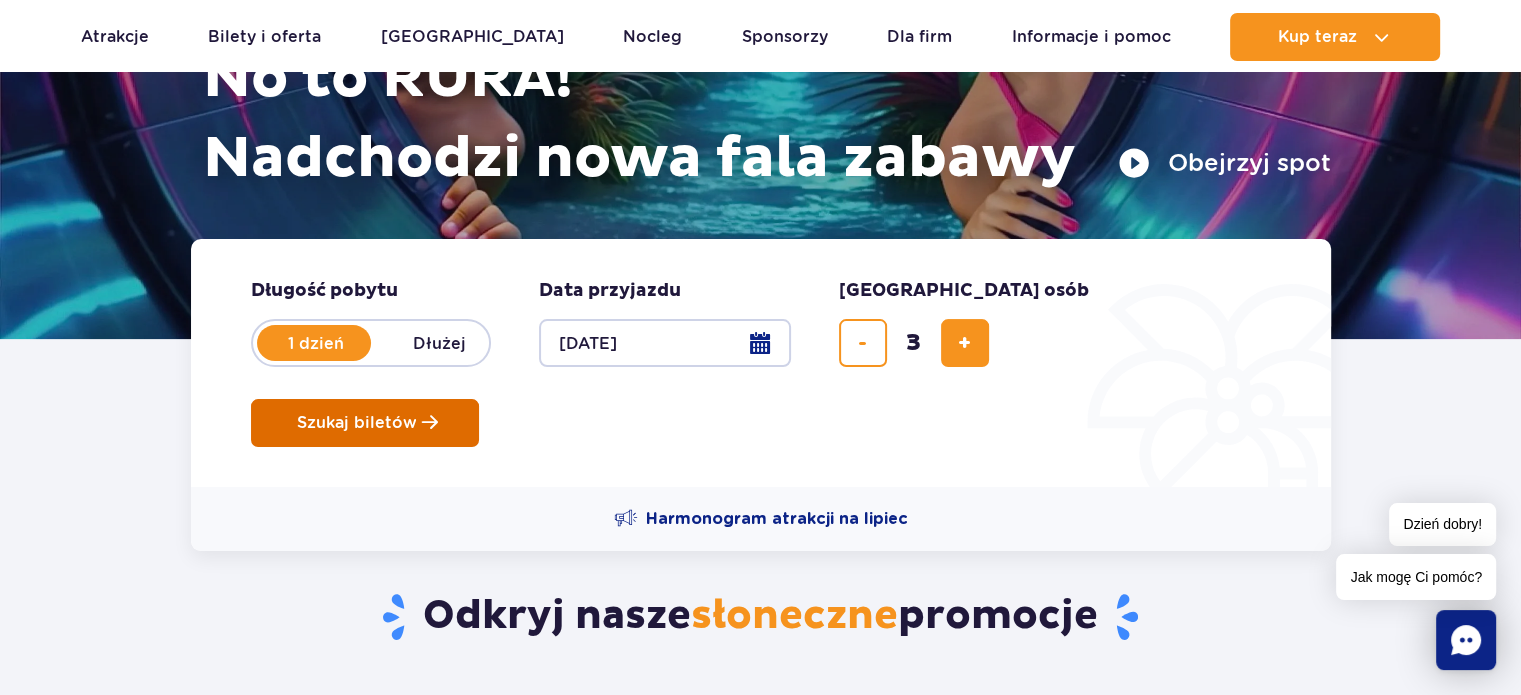 click on "Szukaj biletów" at bounding box center (357, 423) 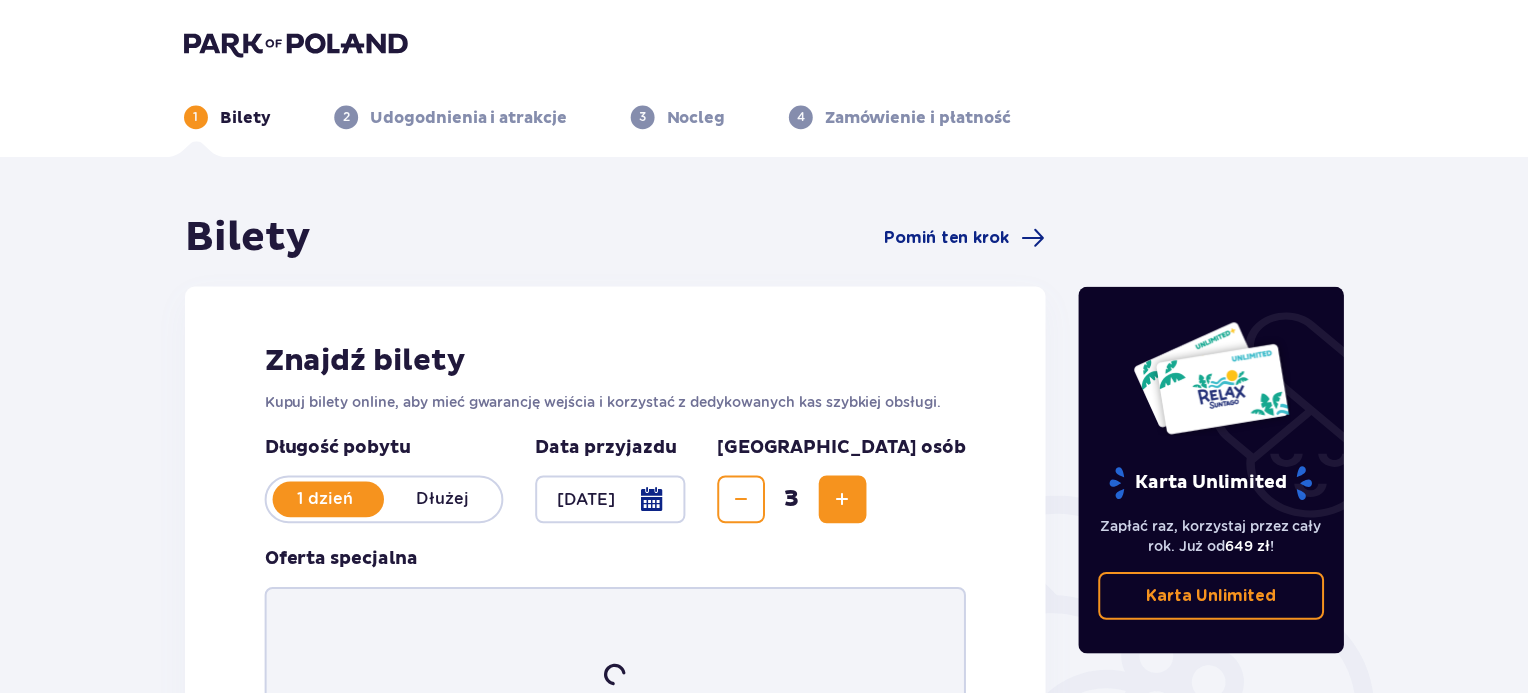 scroll, scrollTop: 0, scrollLeft: 0, axis: both 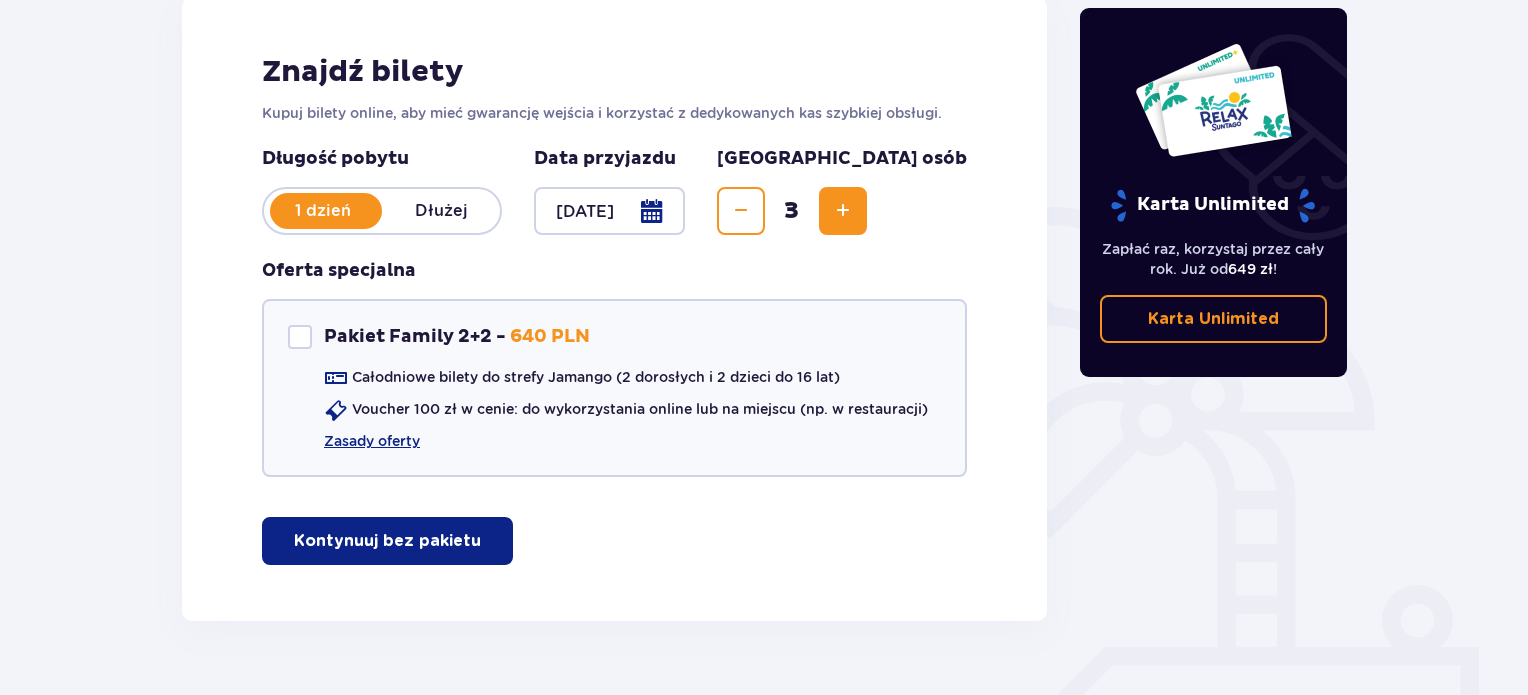 click on "Kontynuuj bez pakietu" at bounding box center [387, 541] 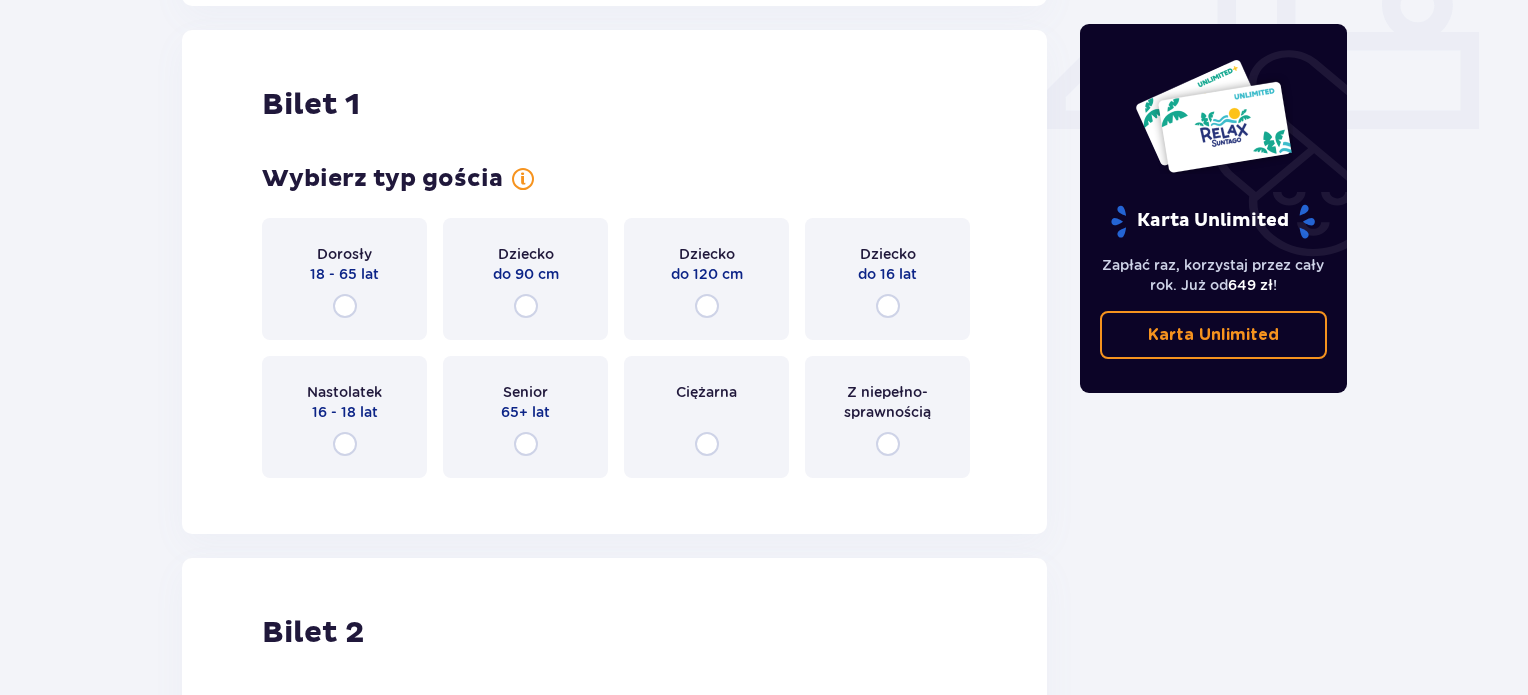 scroll, scrollTop: 909, scrollLeft: 0, axis: vertical 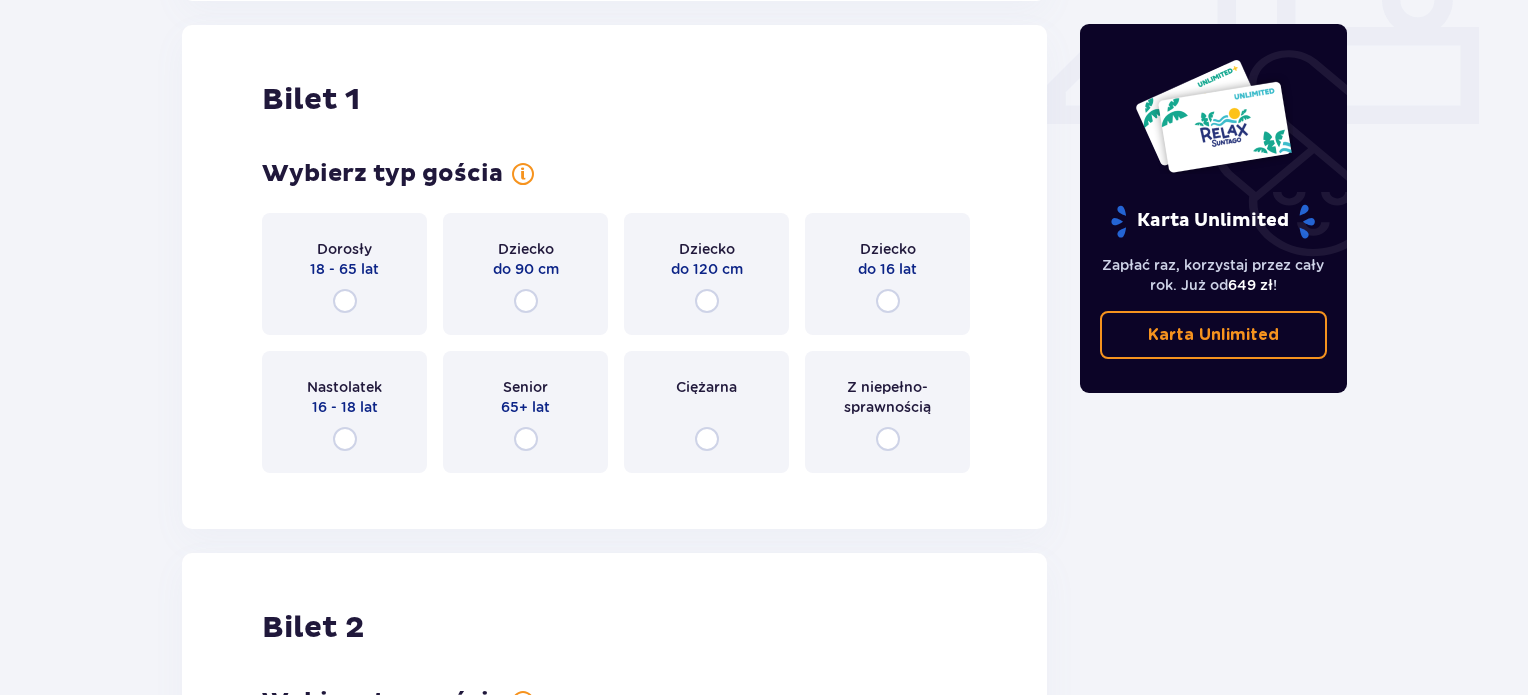 click on "Nastolatek 16 - 18 lat" at bounding box center [344, 412] 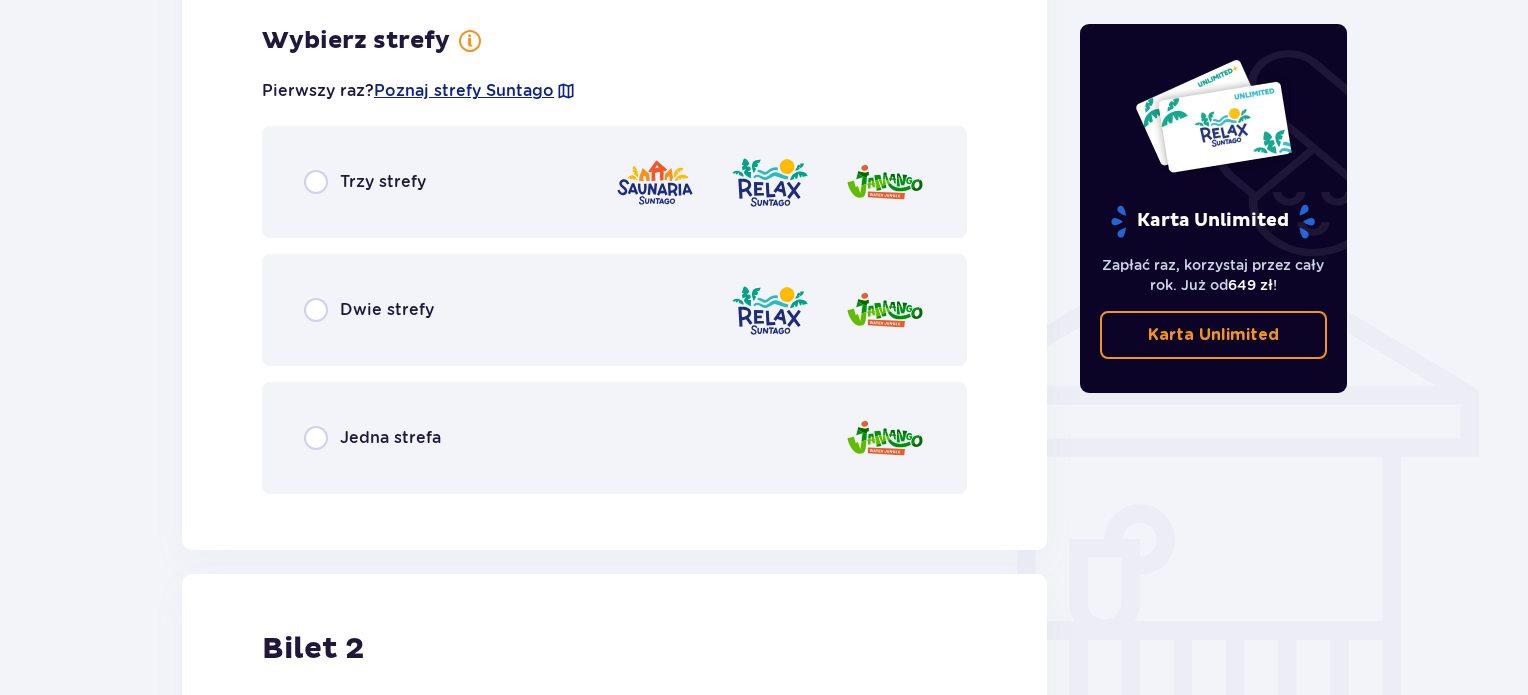 scroll, scrollTop: 1397, scrollLeft: 0, axis: vertical 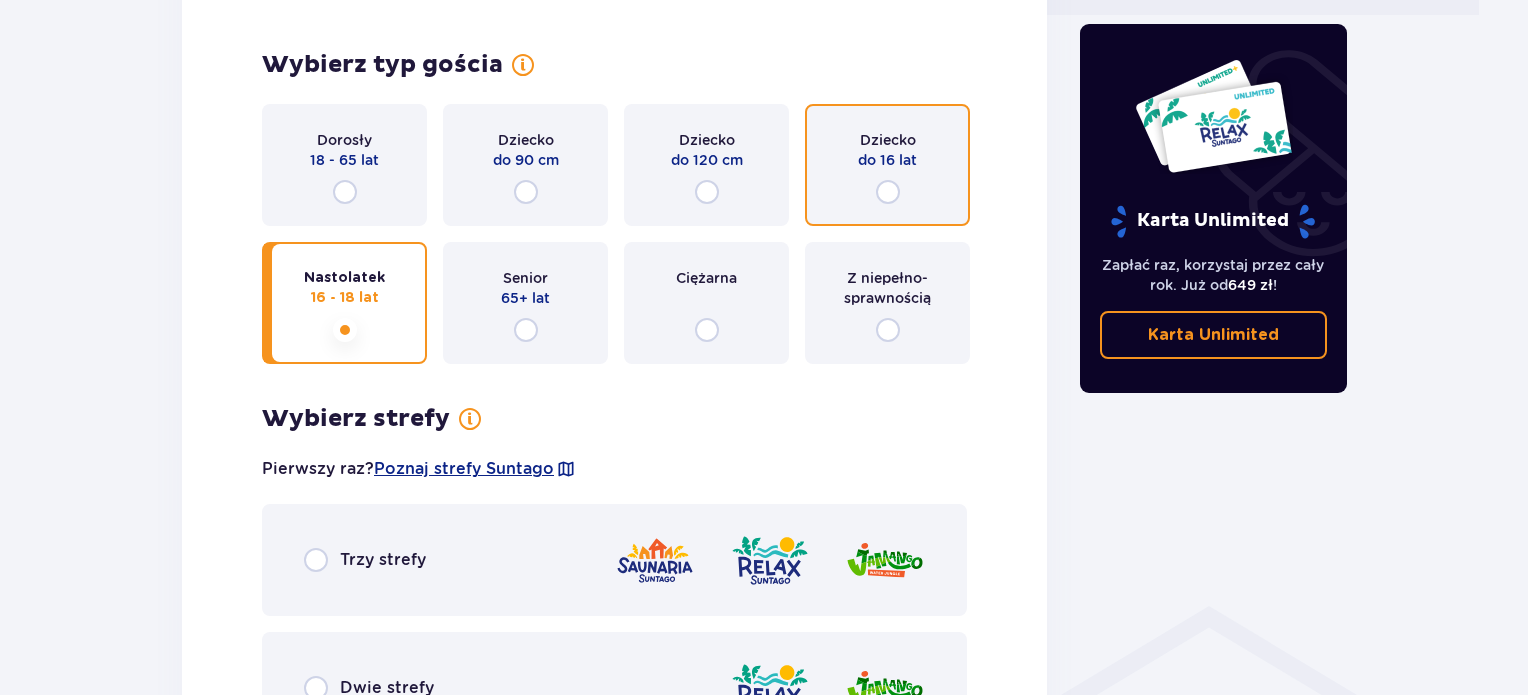 click at bounding box center [888, 192] 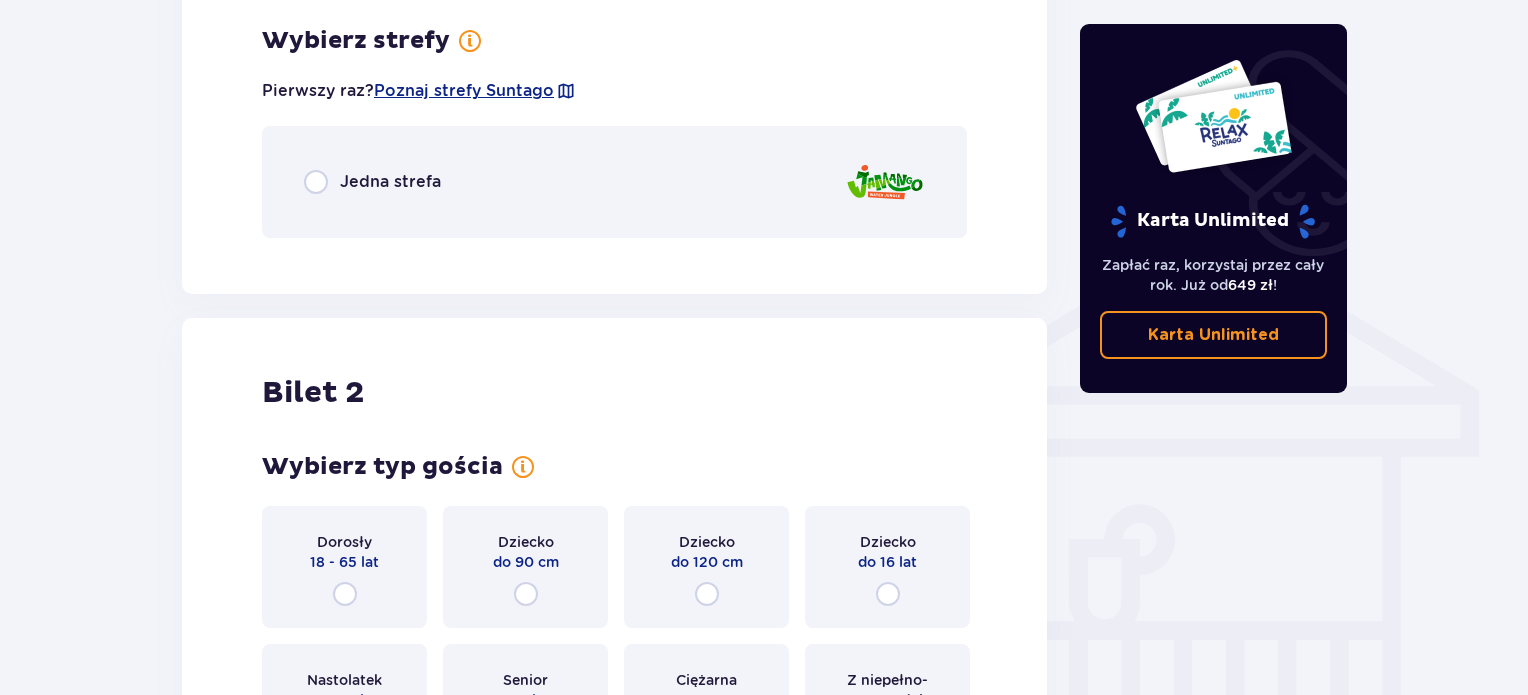 scroll, scrollTop: 1397, scrollLeft: 0, axis: vertical 